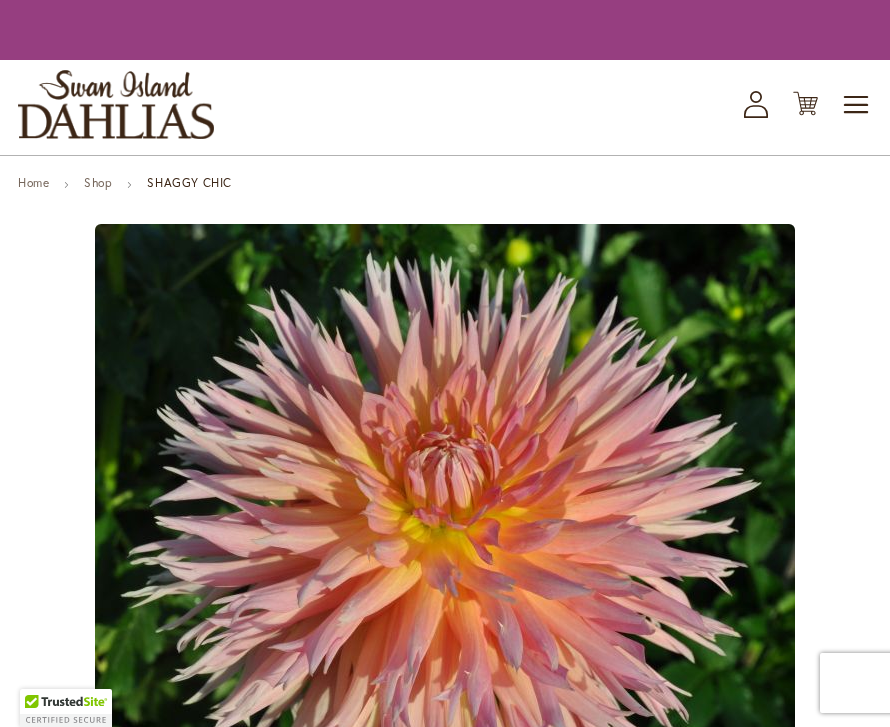 scroll, scrollTop: 0, scrollLeft: 0, axis: both 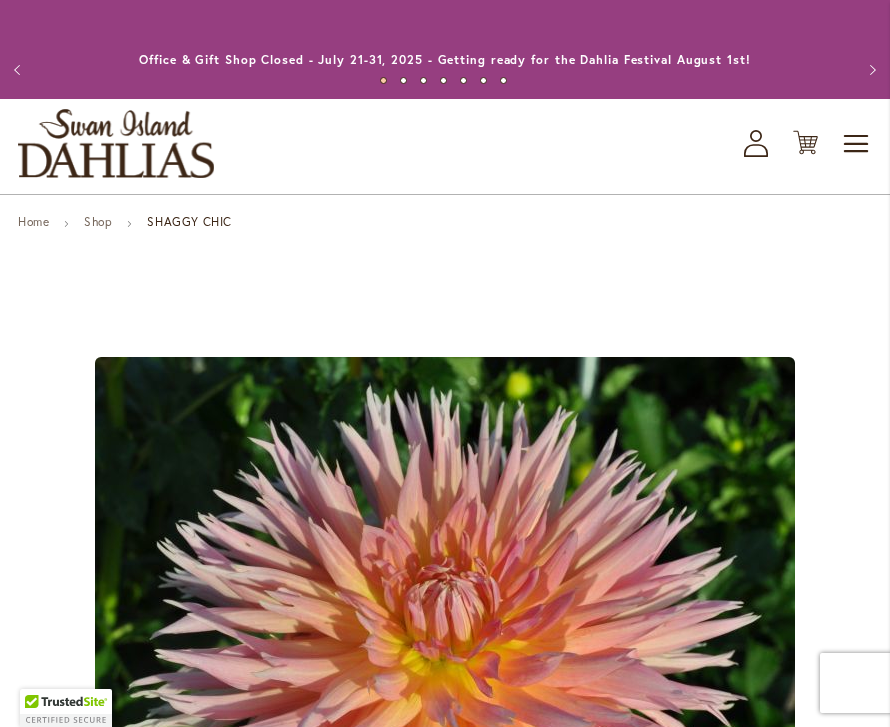 click on "Cart
.cls-1 {
fill: #231f20;
}" at bounding box center (805, 143) 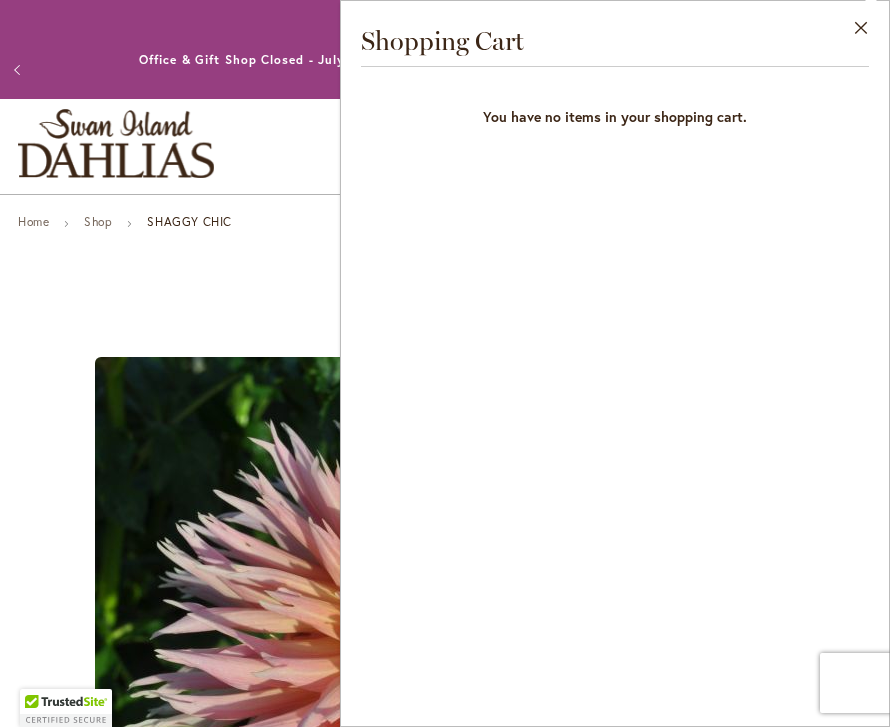 click on "Close" at bounding box center (861, 32) 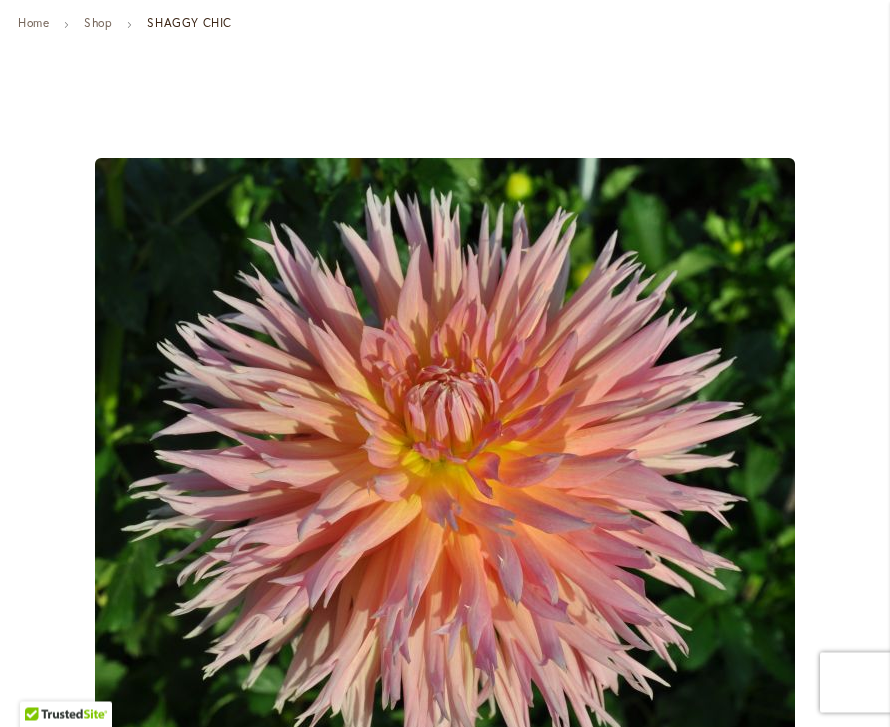 scroll, scrollTop: 0, scrollLeft: 0, axis: both 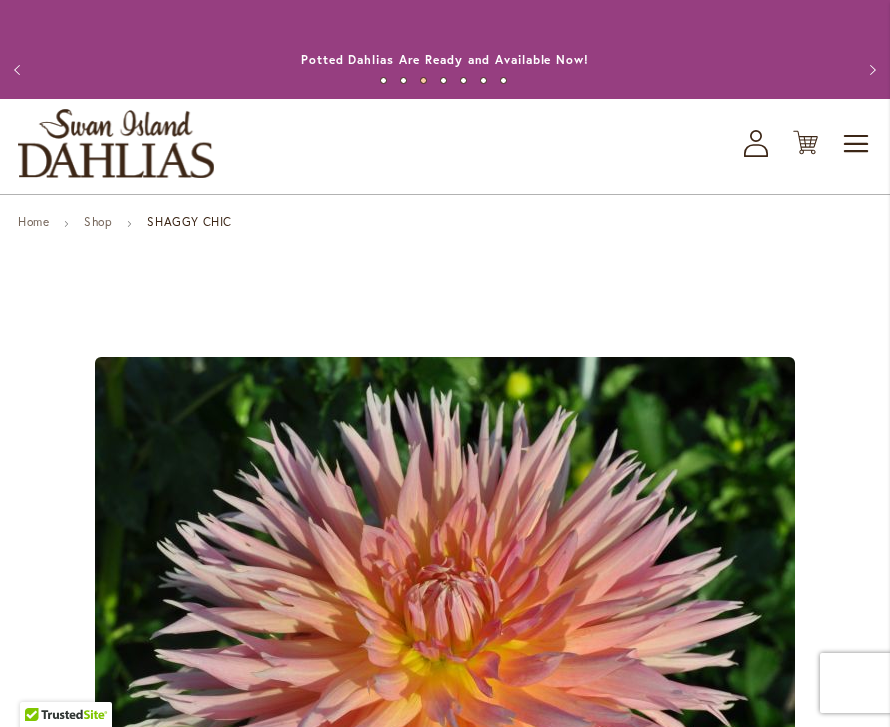 click on "Shop" at bounding box center (98, 221) 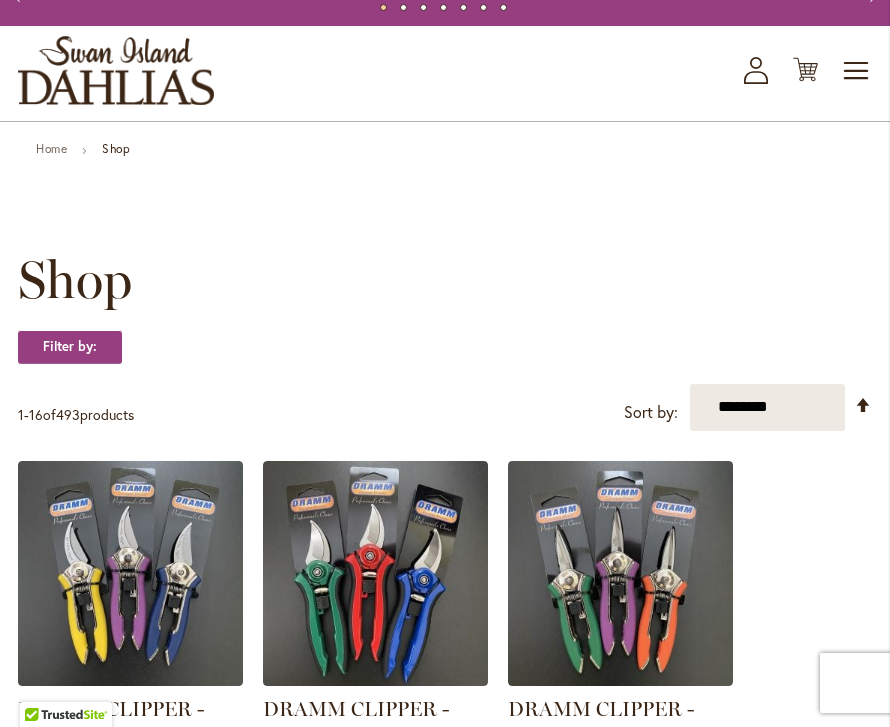 scroll, scrollTop: 0, scrollLeft: 0, axis: both 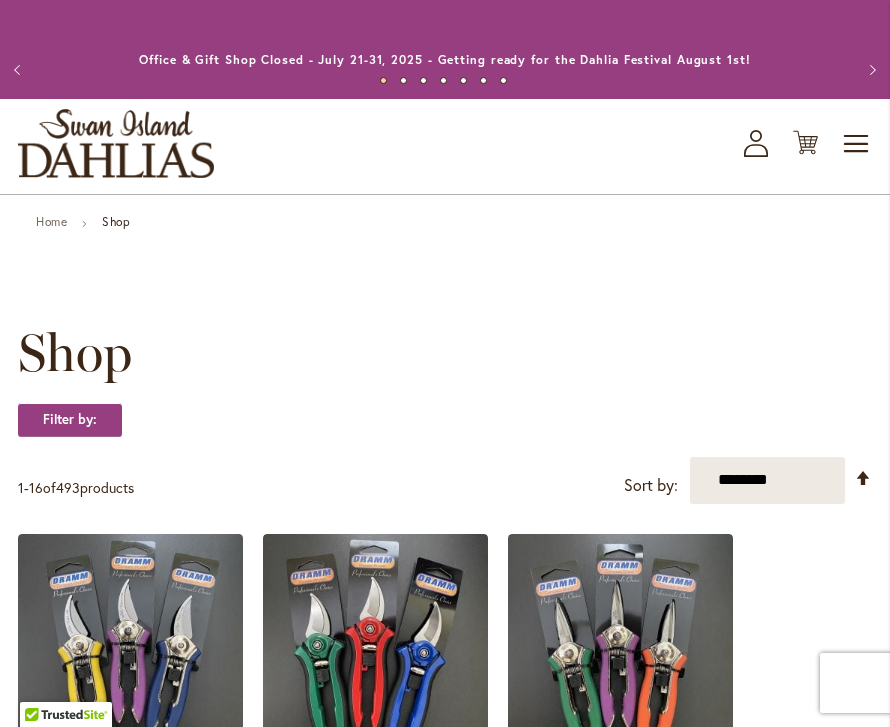 click on "Toggle Nav" at bounding box center [857, 144] 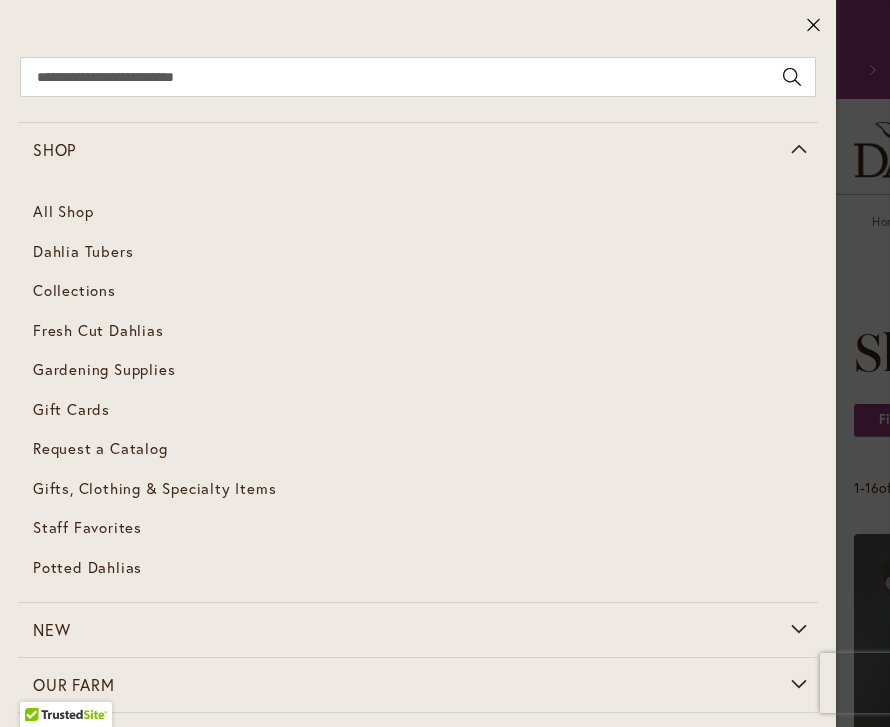 click on "Dahlia Tubers" at bounding box center [83, 251] 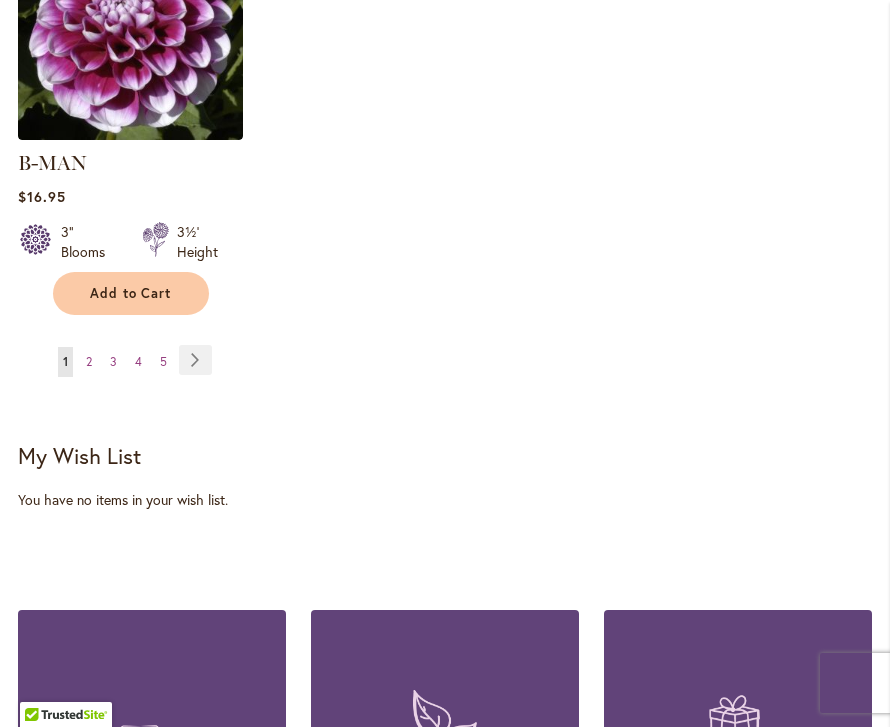 scroll, scrollTop: 3001, scrollLeft: 0, axis: vertical 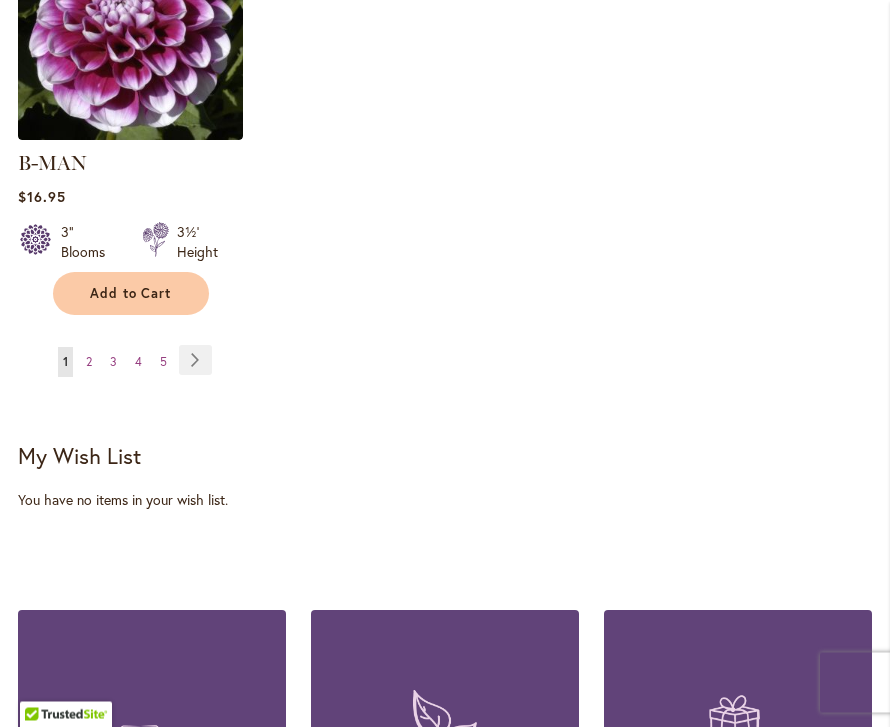 click on "Page
Next" at bounding box center [195, 361] 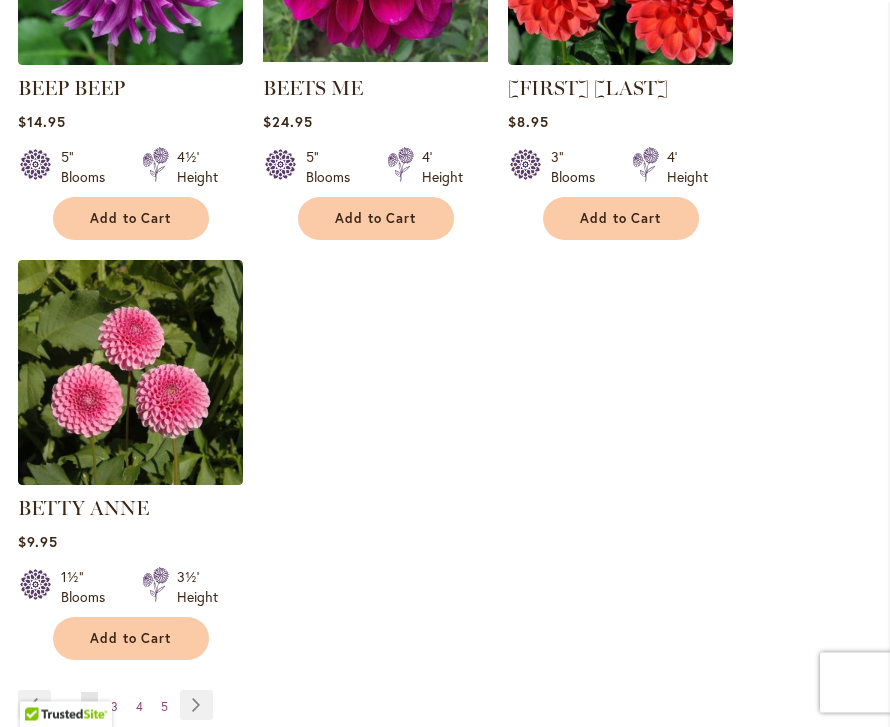 scroll, scrollTop: 2654, scrollLeft: 0, axis: vertical 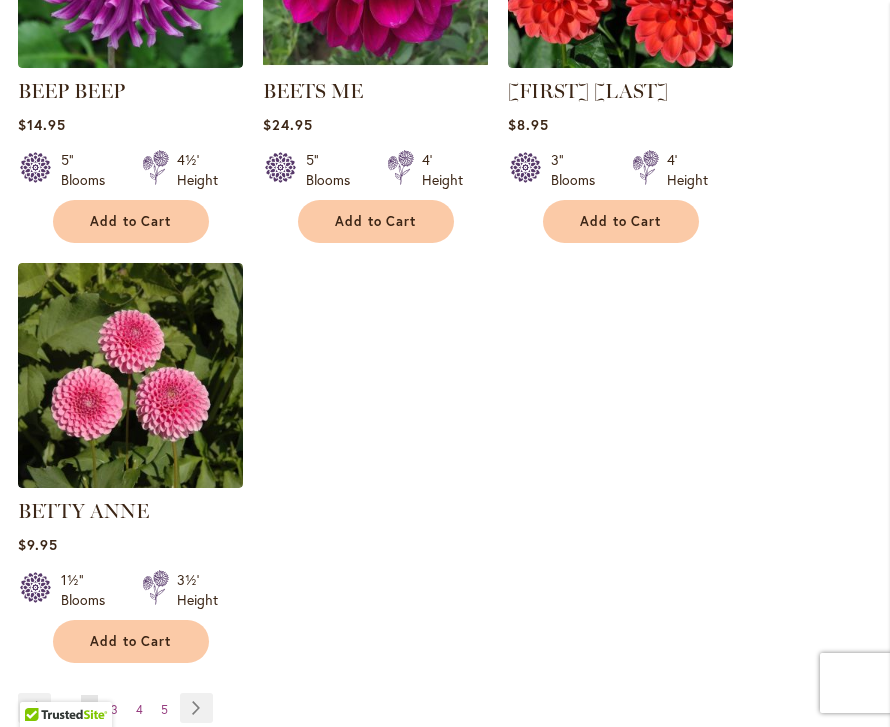 click on "Page
Next" at bounding box center (196, 708) 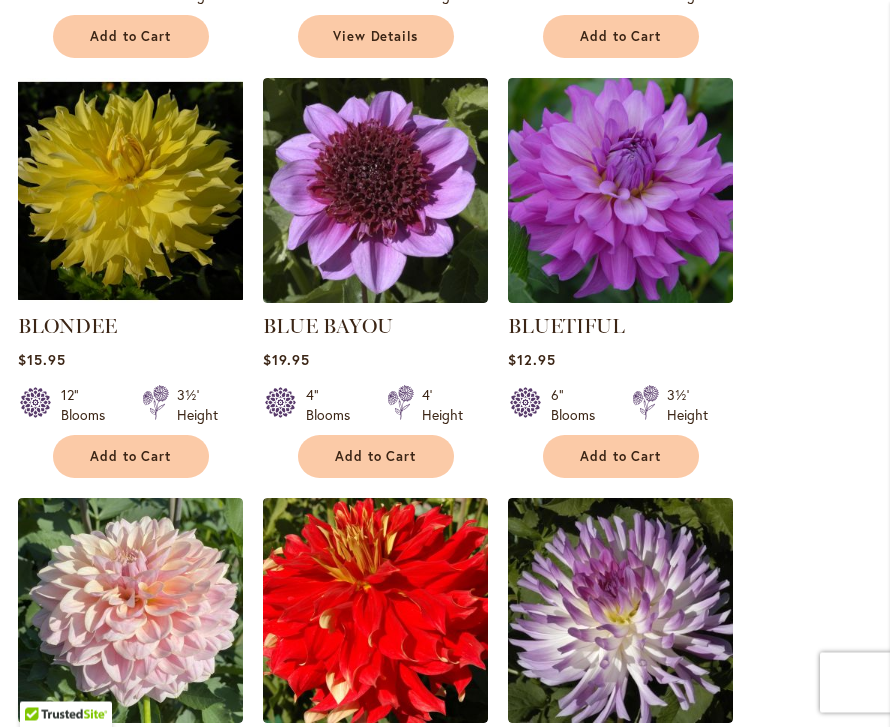 scroll, scrollTop: 1594, scrollLeft: 0, axis: vertical 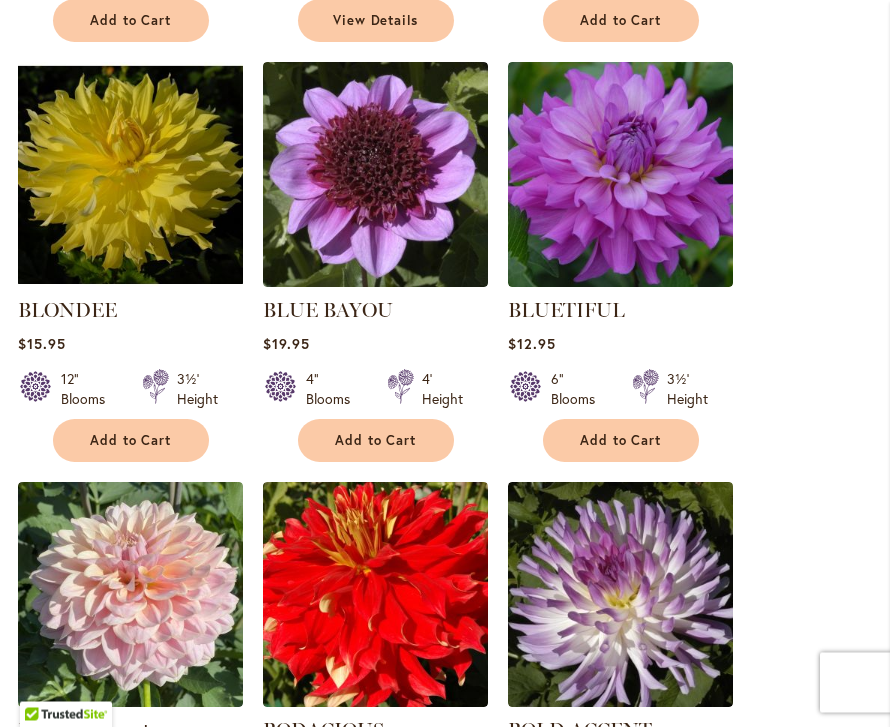 click at bounding box center (620, 175) 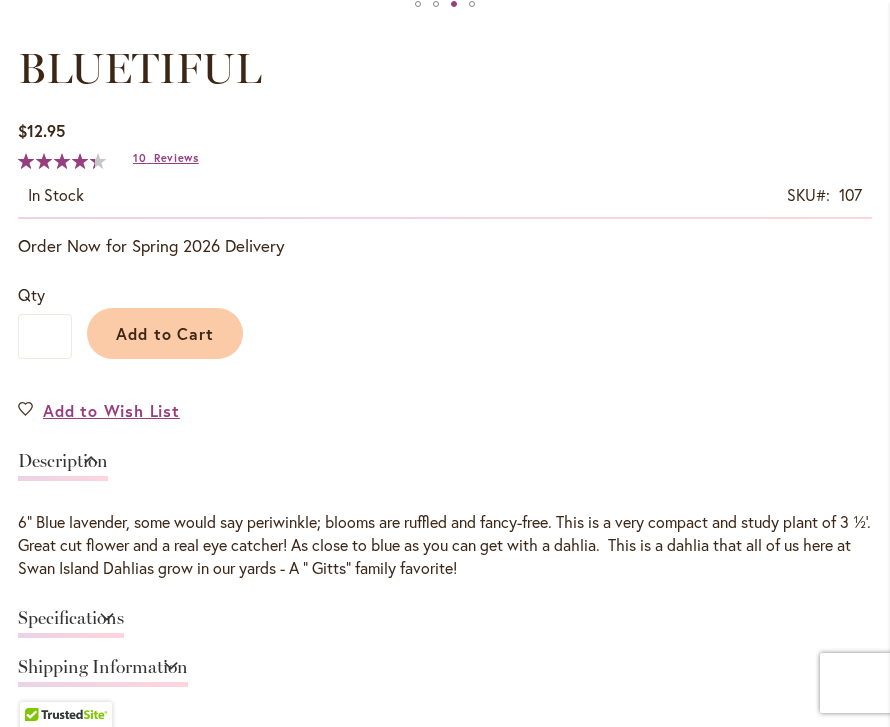 scroll, scrollTop: 1135, scrollLeft: 0, axis: vertical 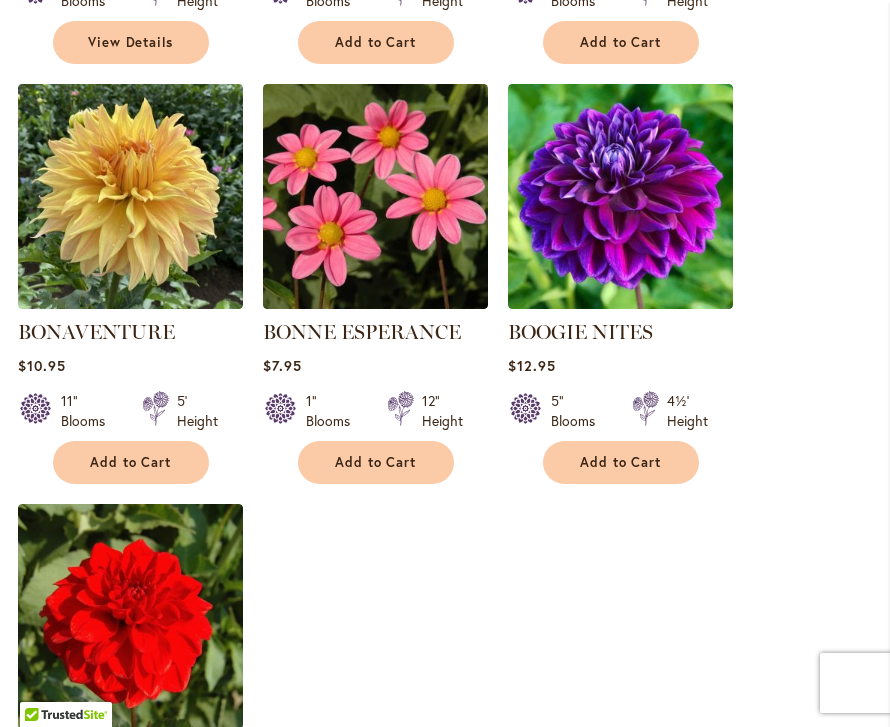 click at bounding box center (130, 196) 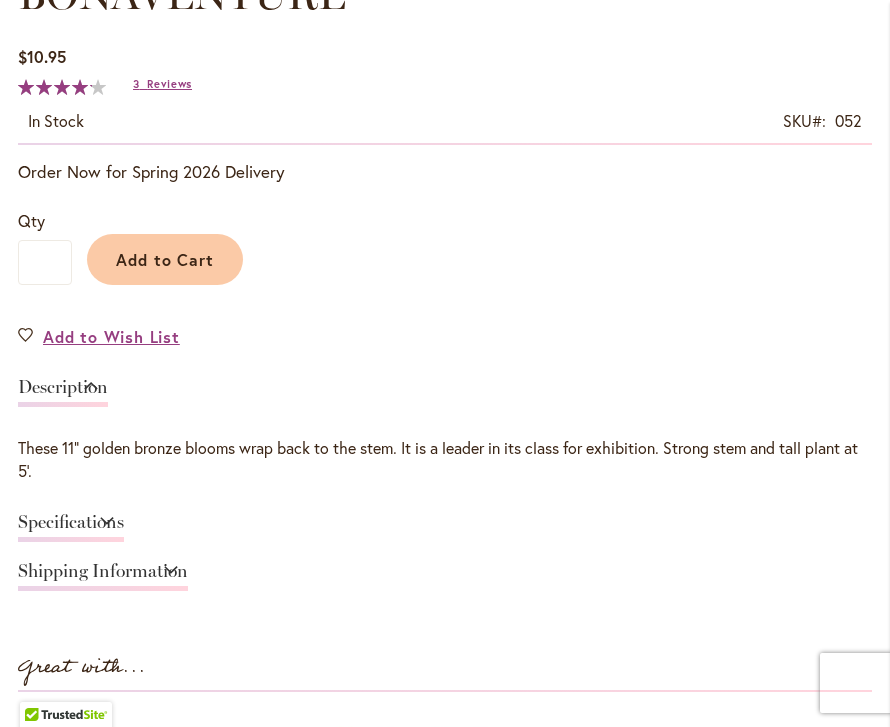 scroll, scrollTop: 1240, scrollLeft: 0, axis: vertical 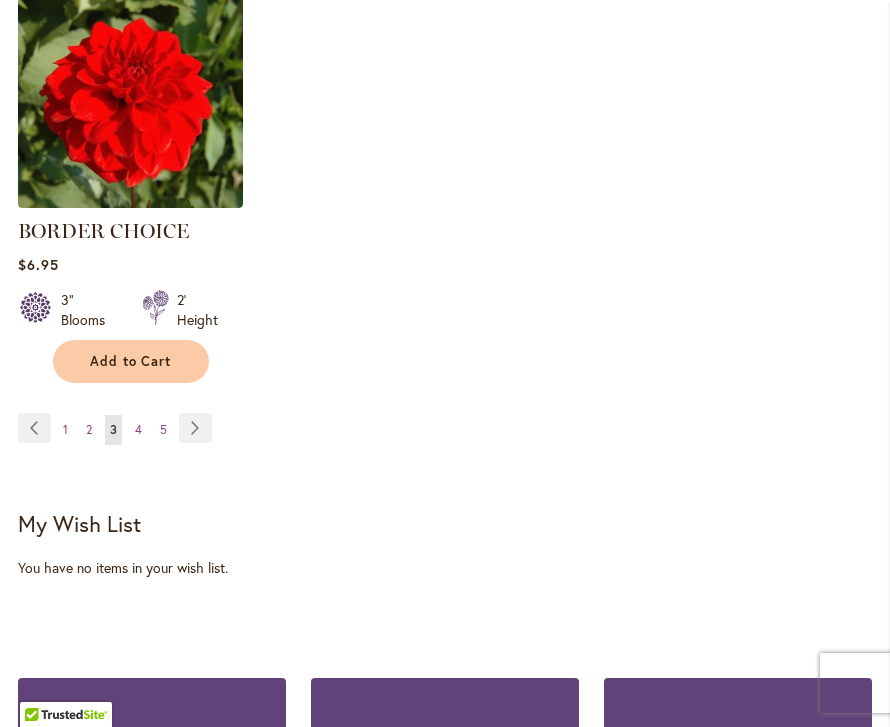 click on "Page
Next" at bounding box center [195, 428] 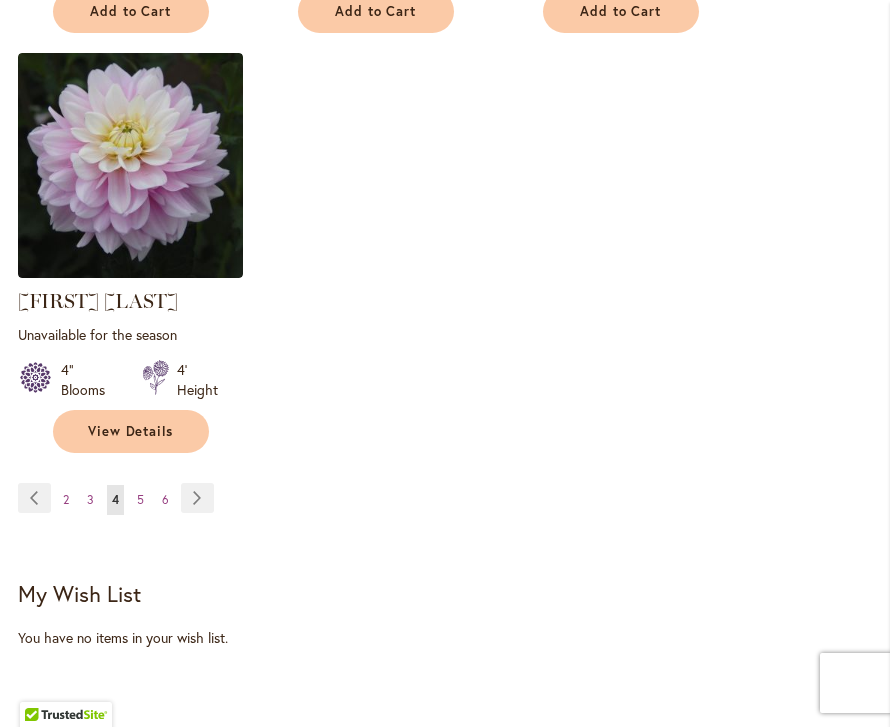 scroll, scrollTop: 2900, scrollLeft: 0, axis: vertical 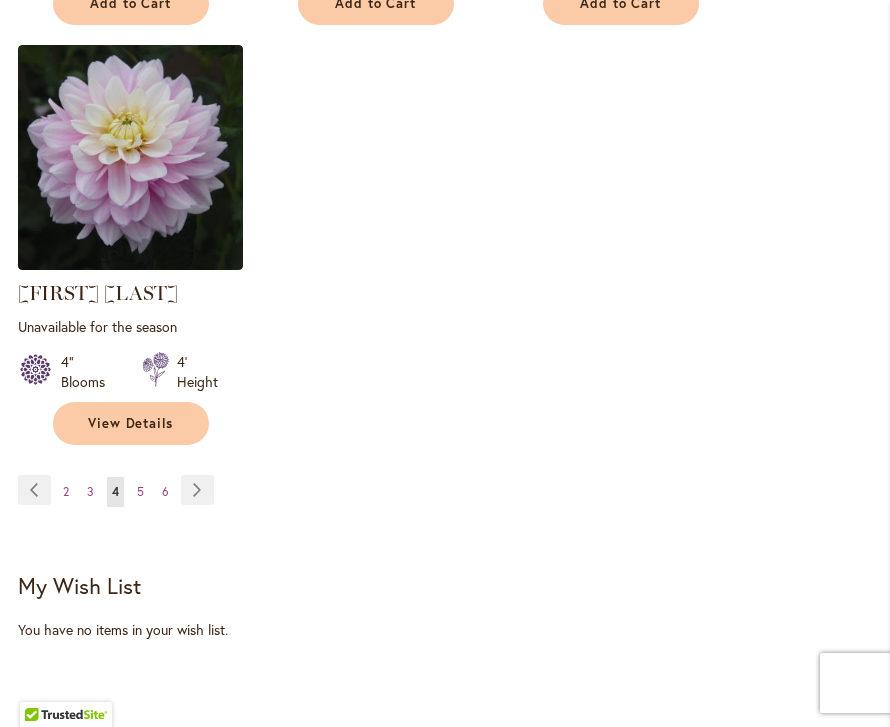 click on "Page
Next" at bounding box center (197, 490) 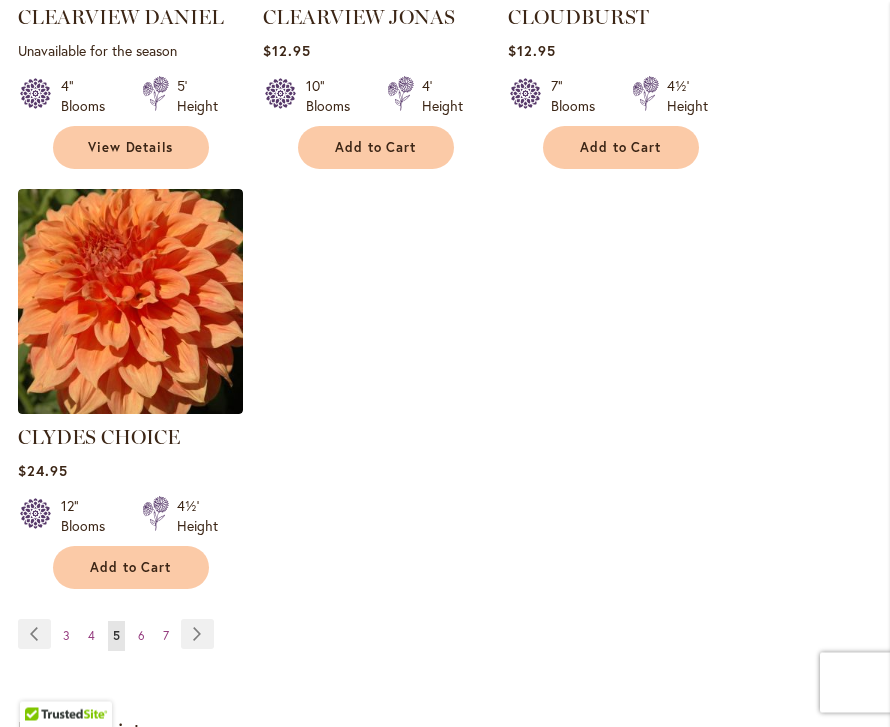 scroll, scrollTop: 2739, scrollLeft: 0, axis: vertical 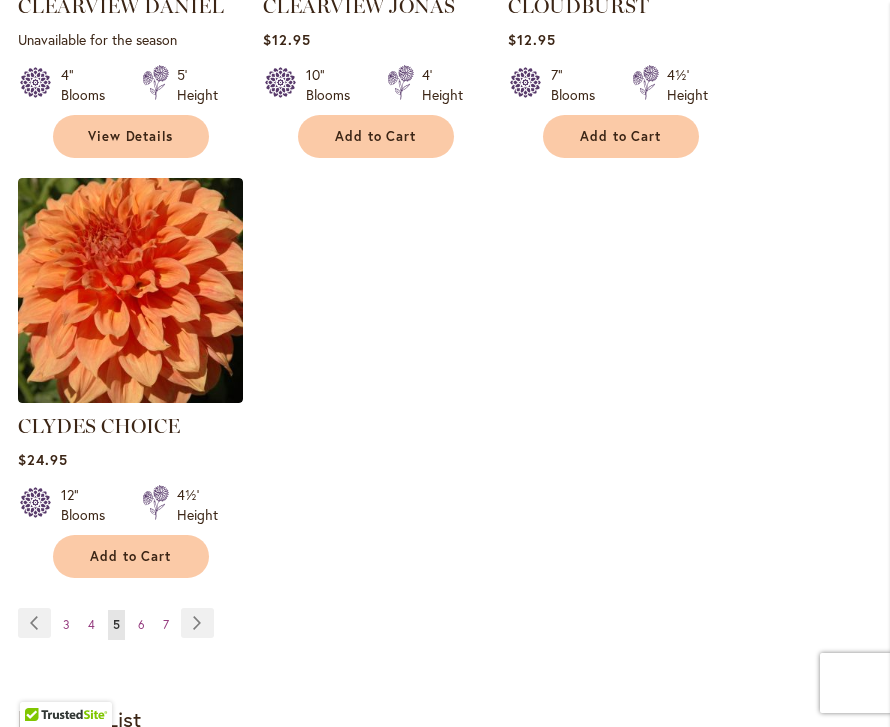 click on "Page
Next" at bounding box center (197, 623) 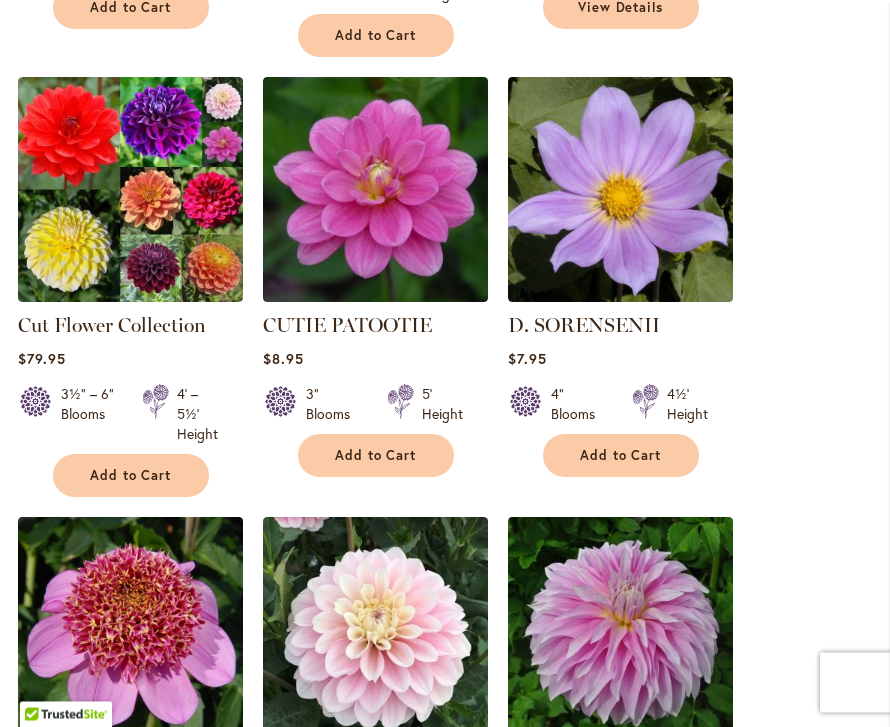 scroll, scrollTop: 2027, scrollLeft: 0, axis: vertical 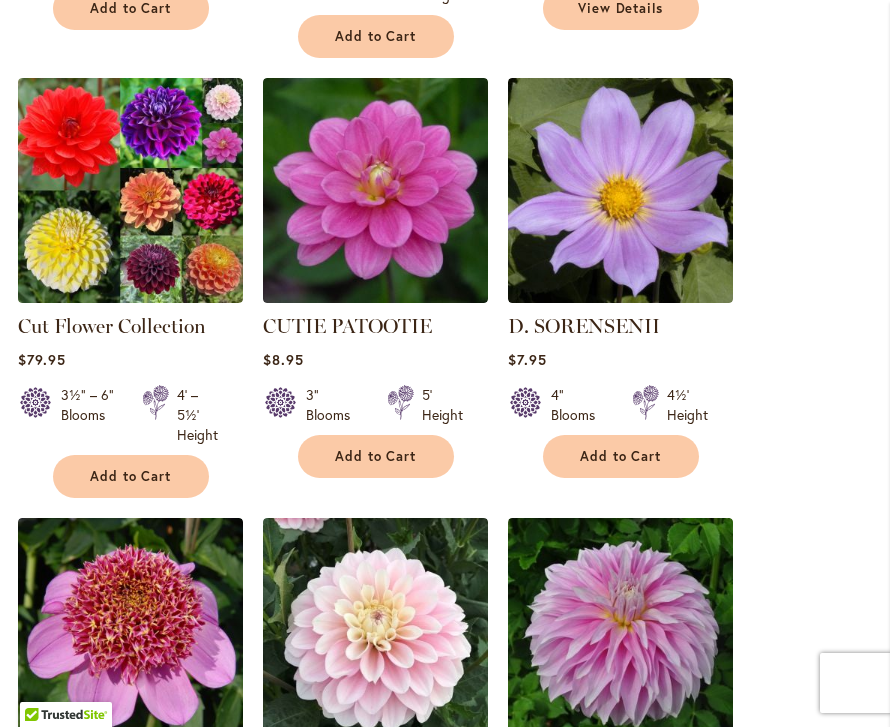 click at bounding box center [130, 190] 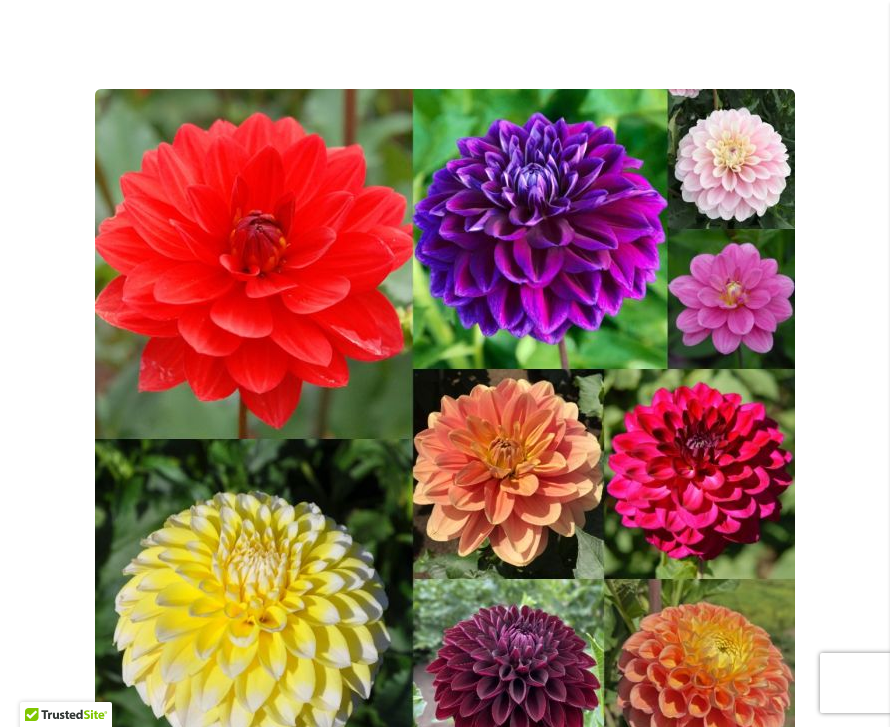 scroll, scrollTop: 332, scrollLeft: 0, axis: vertical 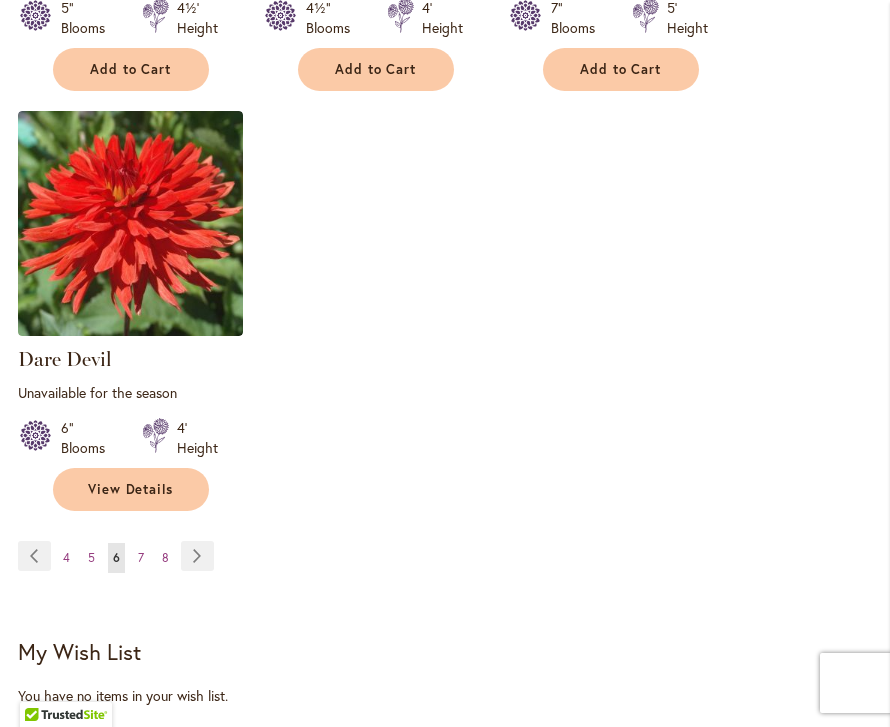 click on "Page
Next" at bounding box center (197, 556) 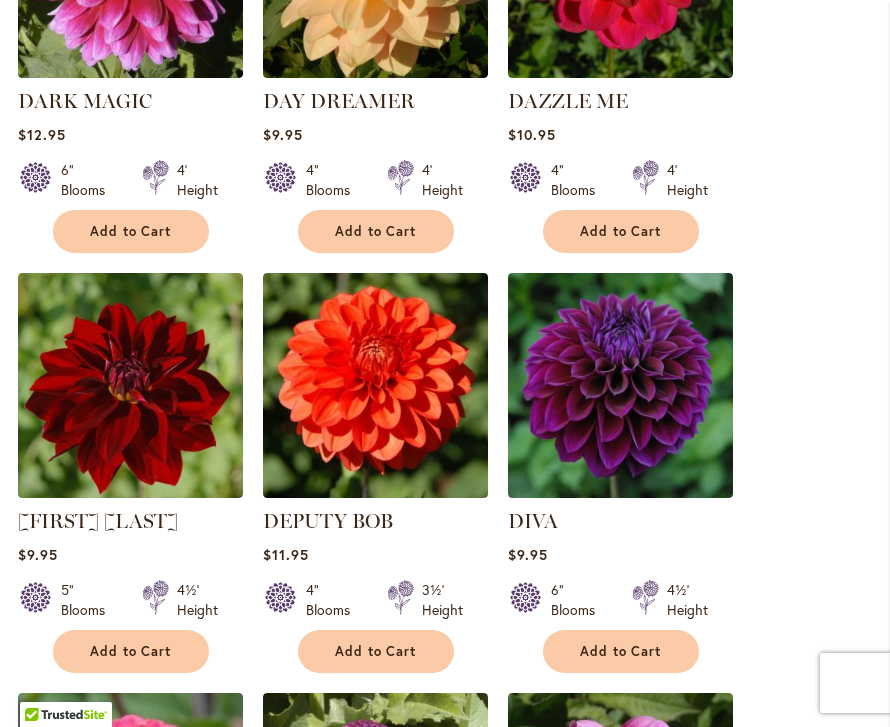 scroll, scrollTop: 965, scrollLeft: 0, axis: vertical 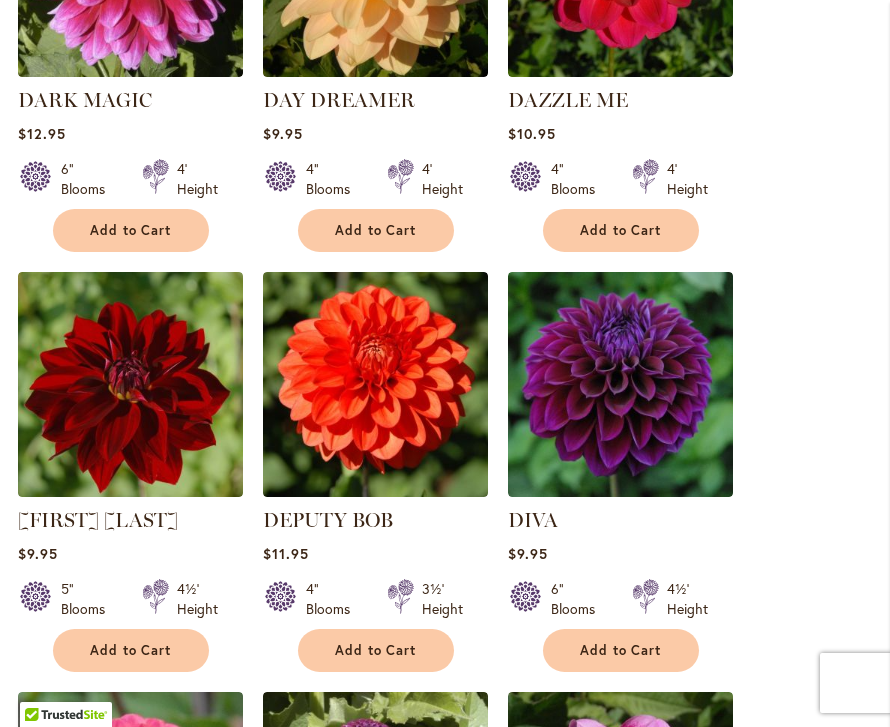 click at bounding box center [620, 384] 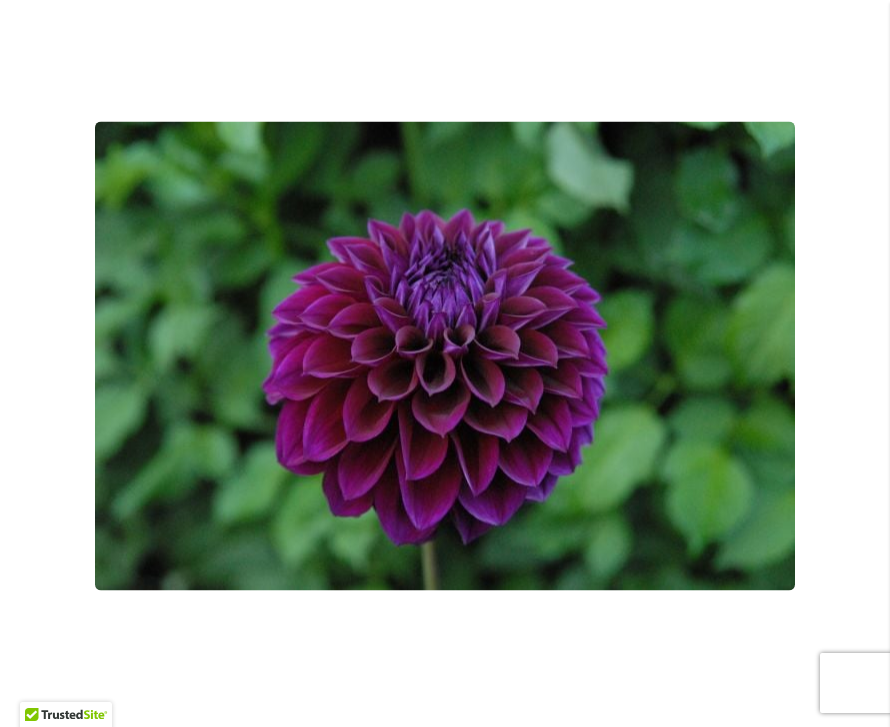 scroll, scrollTop: 415, scrollLeft: 0, axis: vertical 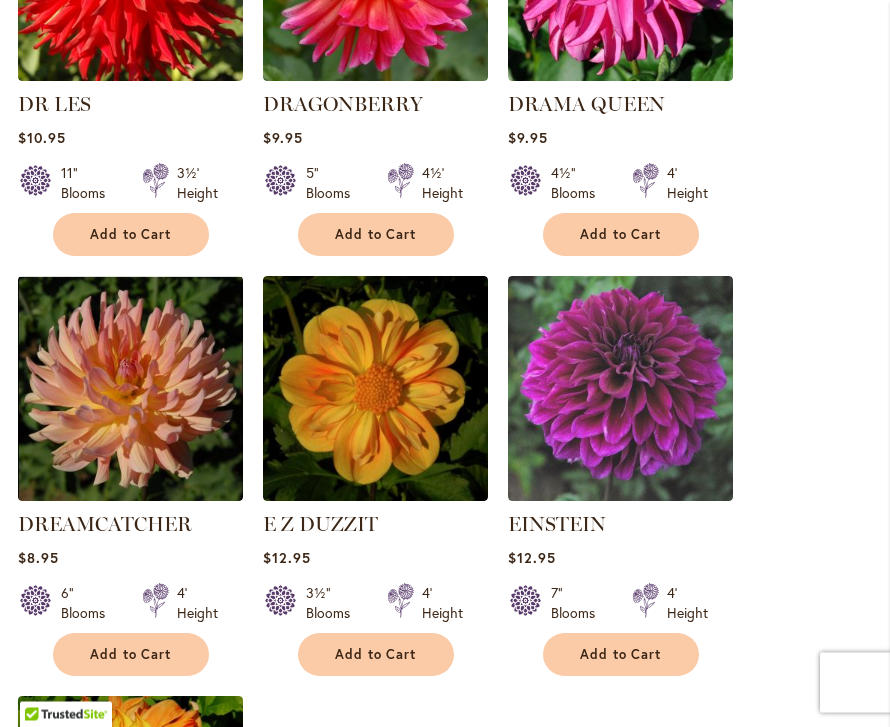 click at bounding box center (620, 389) 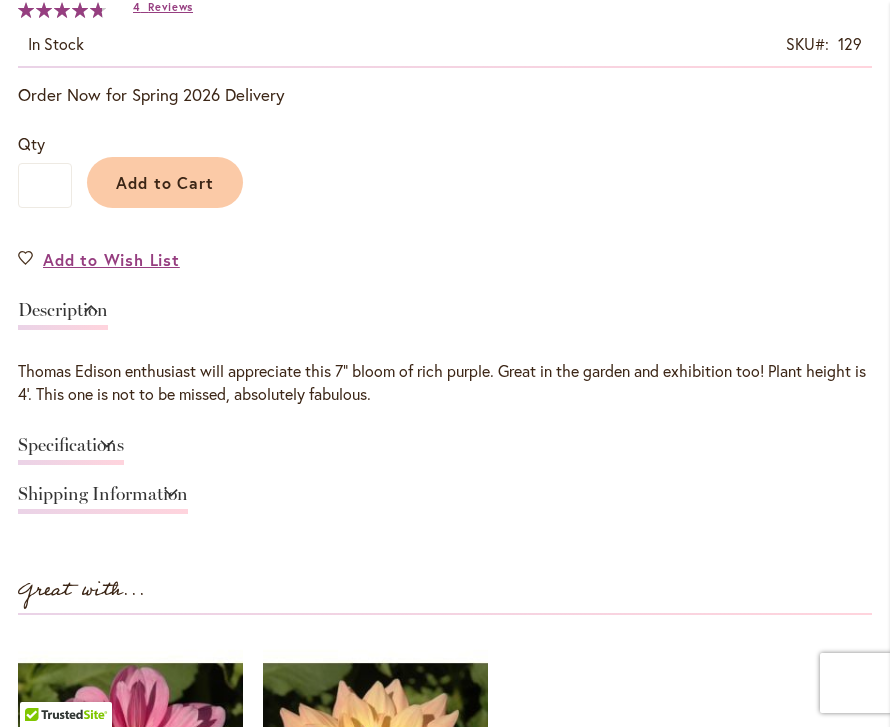 scroll, scrollTop: 1314, scrollLeft: 0, axis: vertical 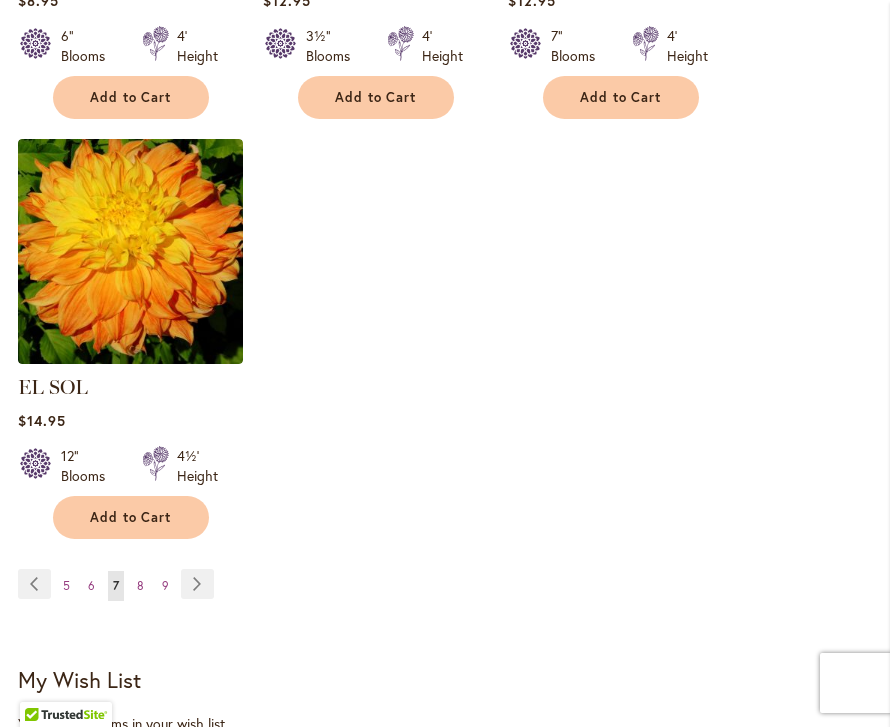 click on "Page
Next" at bounding box center [197, 584] 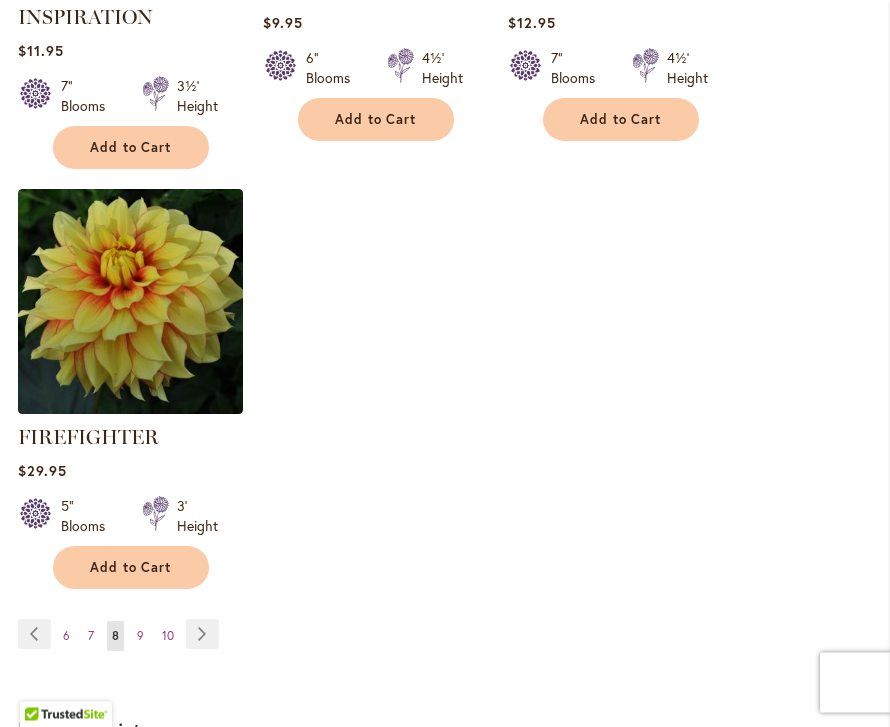 scroll, scrollTop: 2825, scrollLeft: 0, axis: vertical 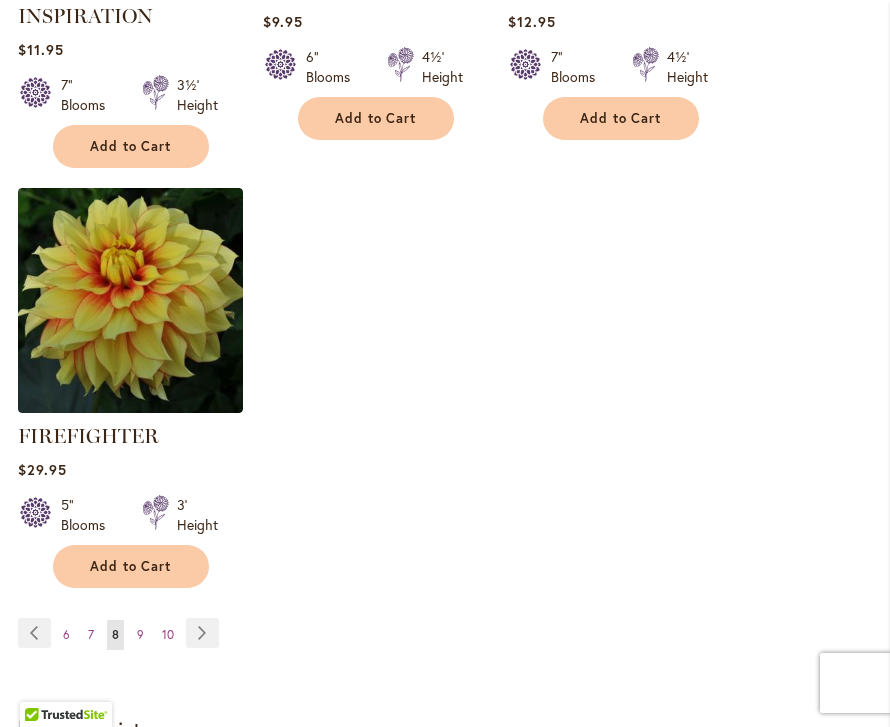 click on "Page
Next" at bounding box center (202, 633) 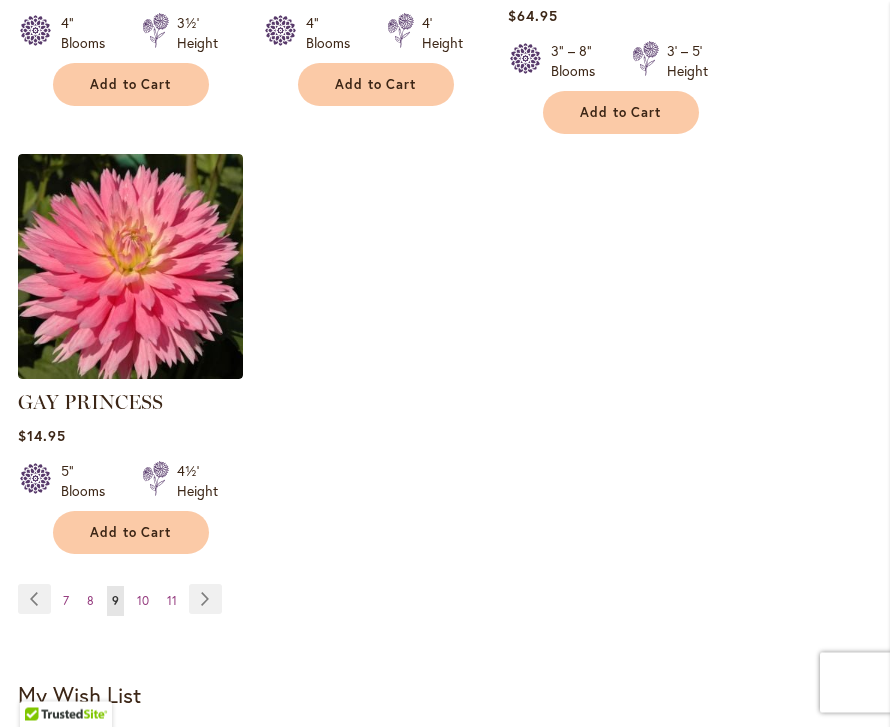 scroll, scrollTop: 2789, scrollLeft: 0, axis: vertical 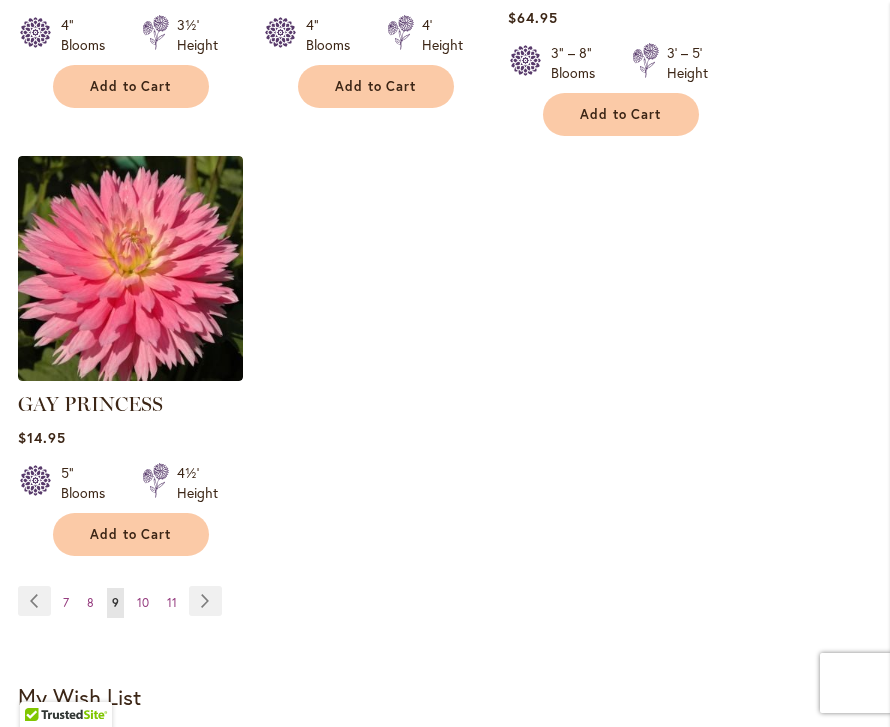 click on "Page
Next" at bounding box center [205, 601] 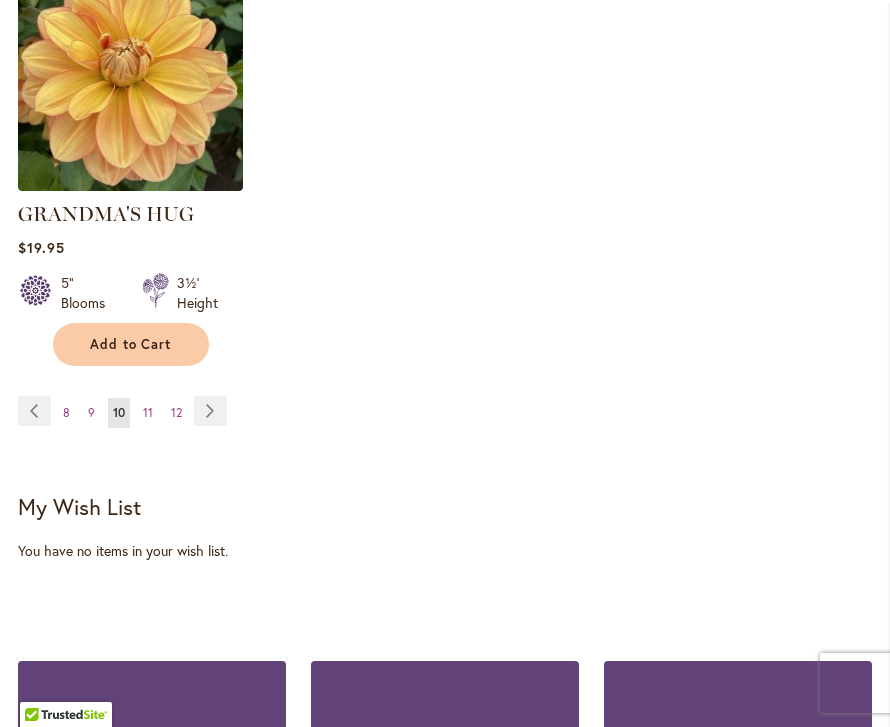 scroll, scrollTop: 2953, scrollLeft: 0, axis: vertical 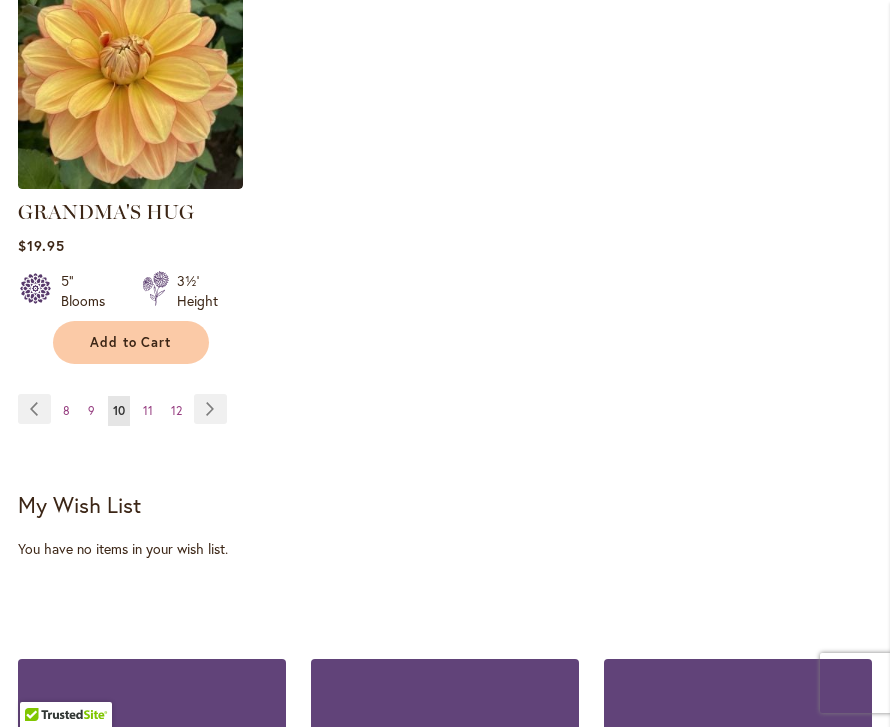click on "Page
Next" at bounding box center (210, 409) 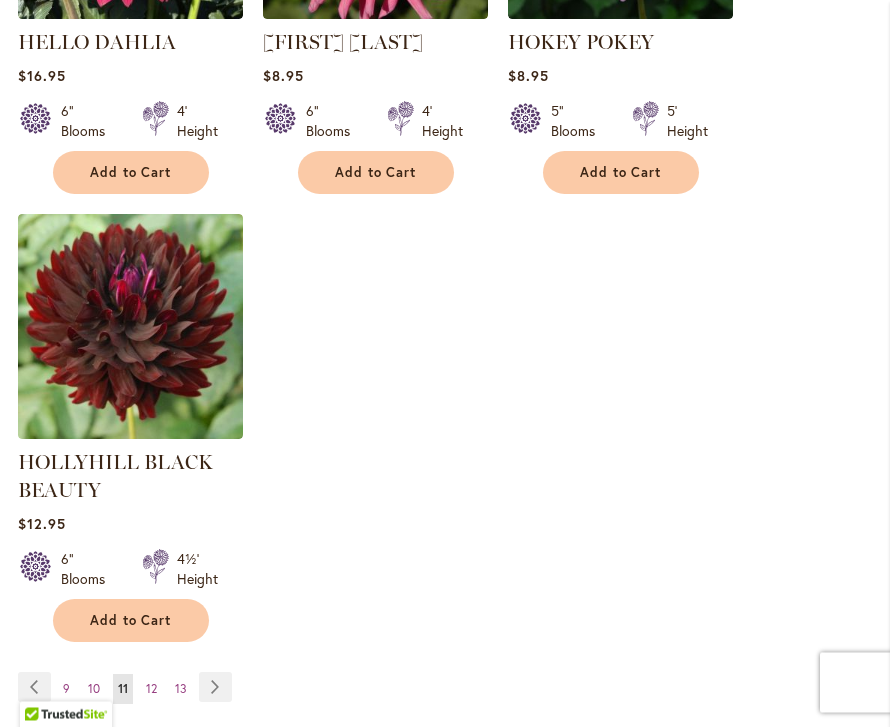 scroll, scrollTop: 2779, scrollLeft: 0, axis: vertical 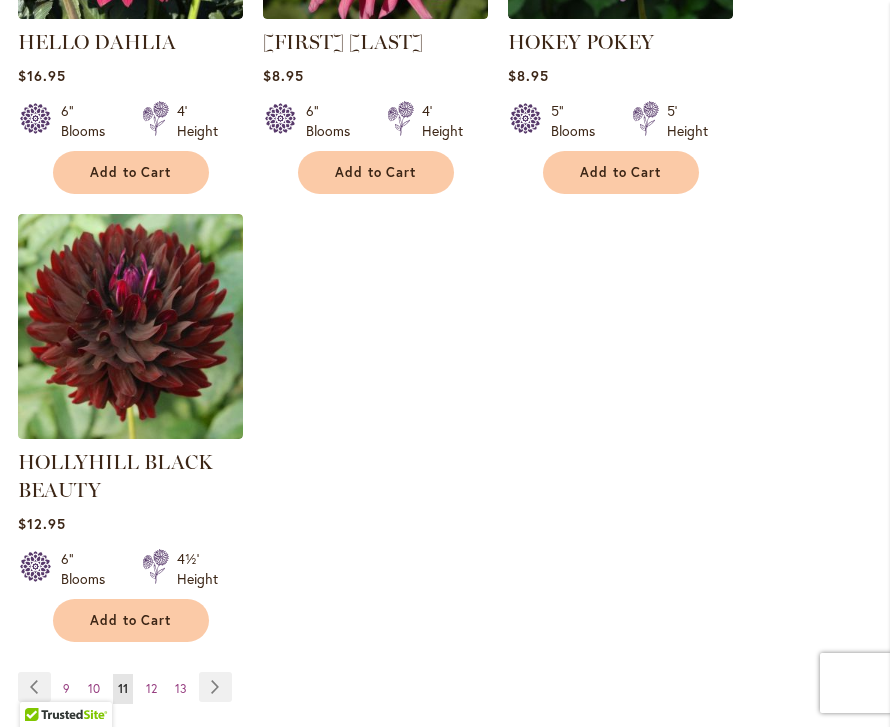click on "Page
Next" at bounding box center [215, 687] 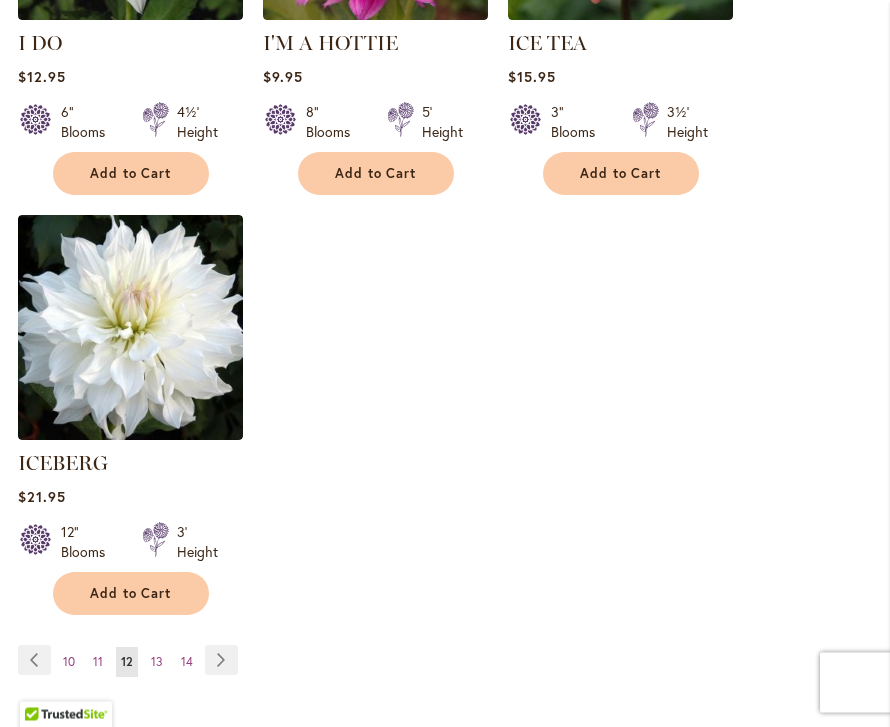 scroll, scrollTop: 2702, scrollLeft: 0, axis: vertical 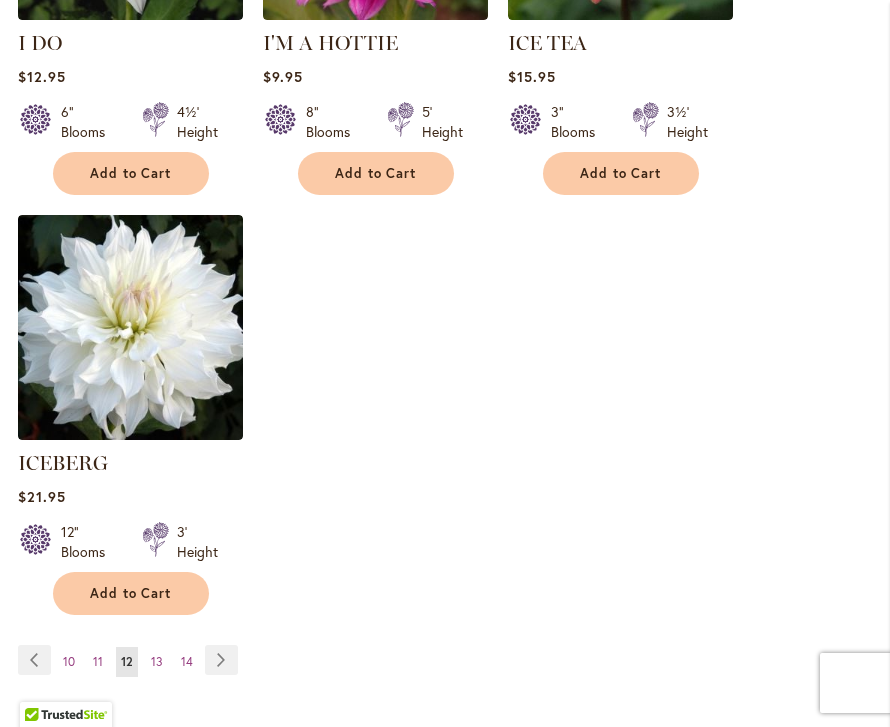 click on "Page
Next" at bounding box center [221, 660] 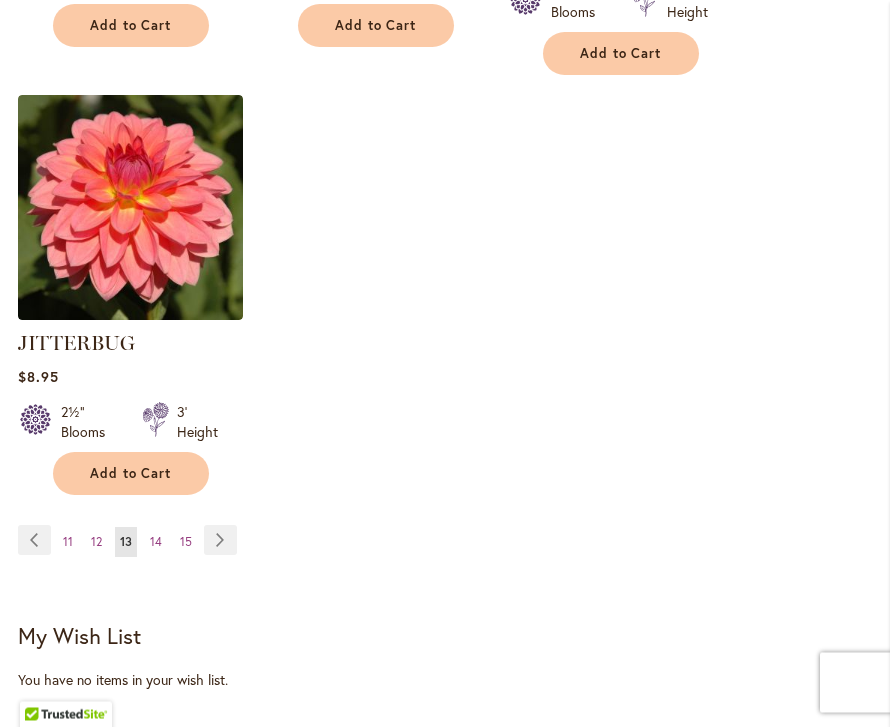 scroll, scrollTop: 2921, scrollLeft: 0, axis: vertical 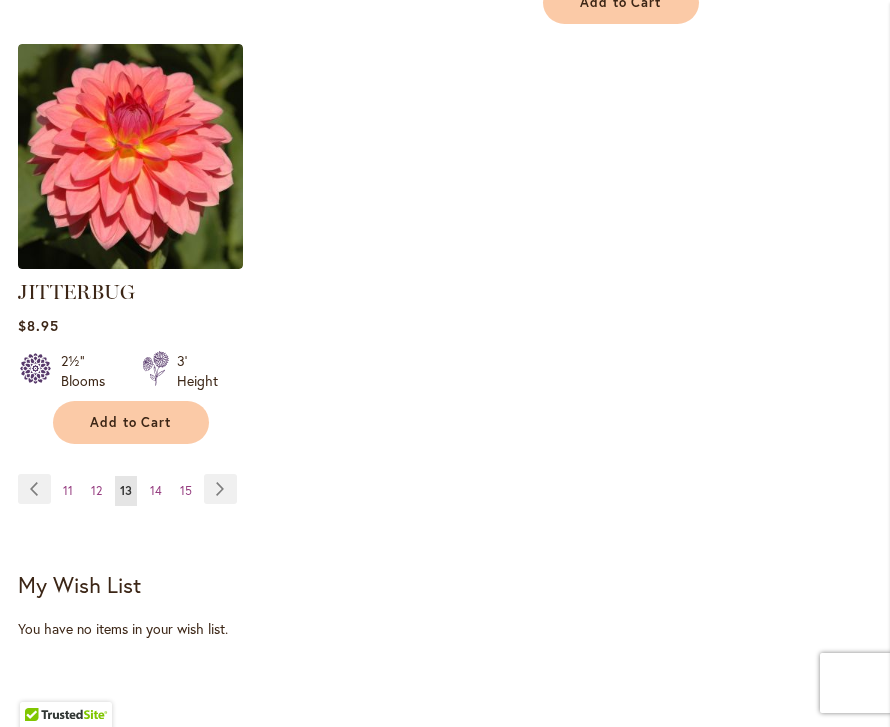 click on "Page
Next" at bounding box center [220, 489] 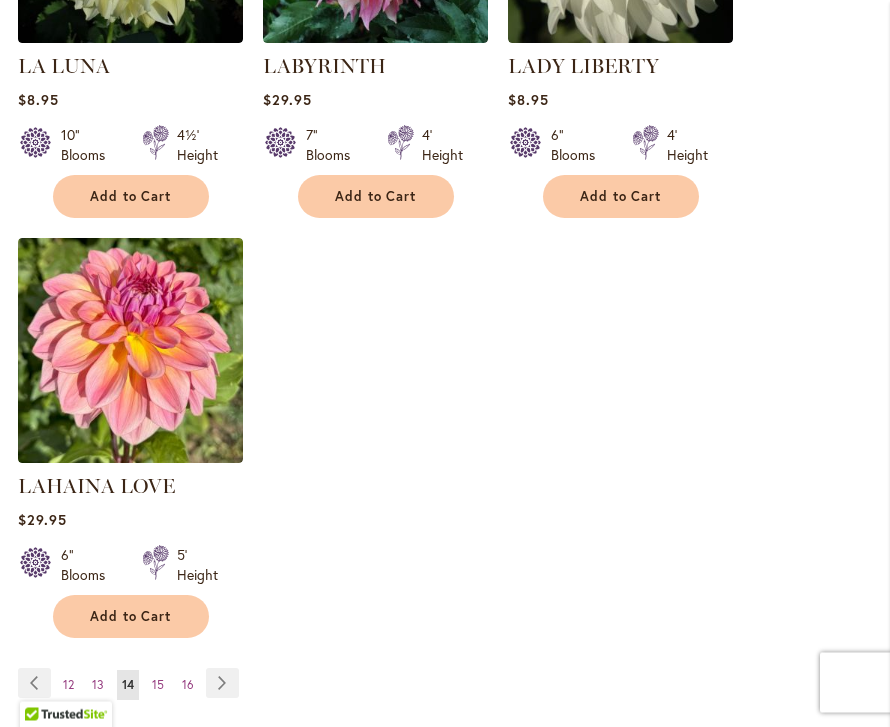 scroll, scrollTop: 2679, scrollLeft: 0, axis: vertical 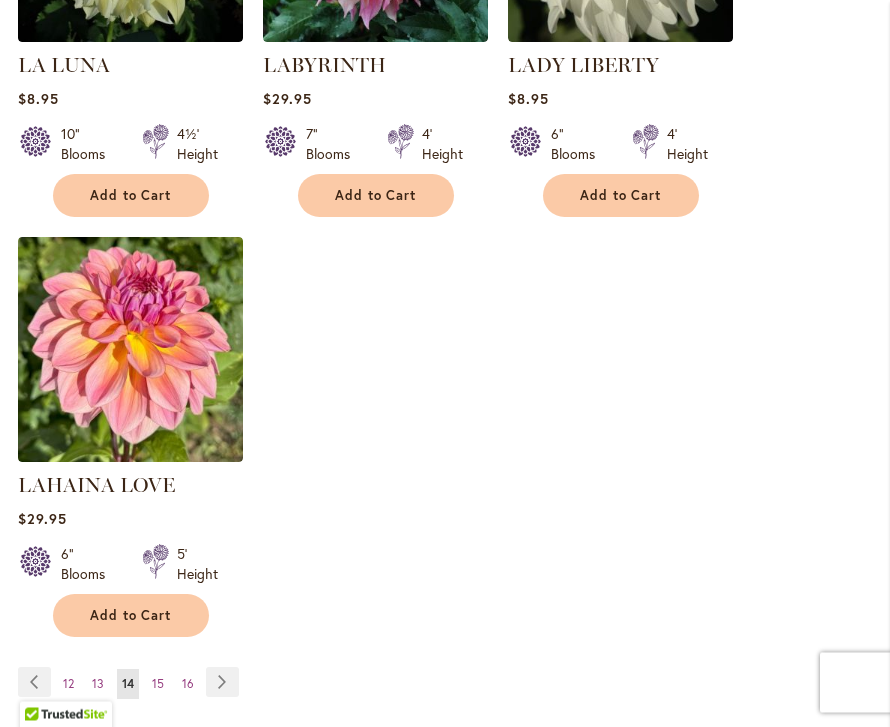 click on "Page
Next" at bounding box center (222, 683) 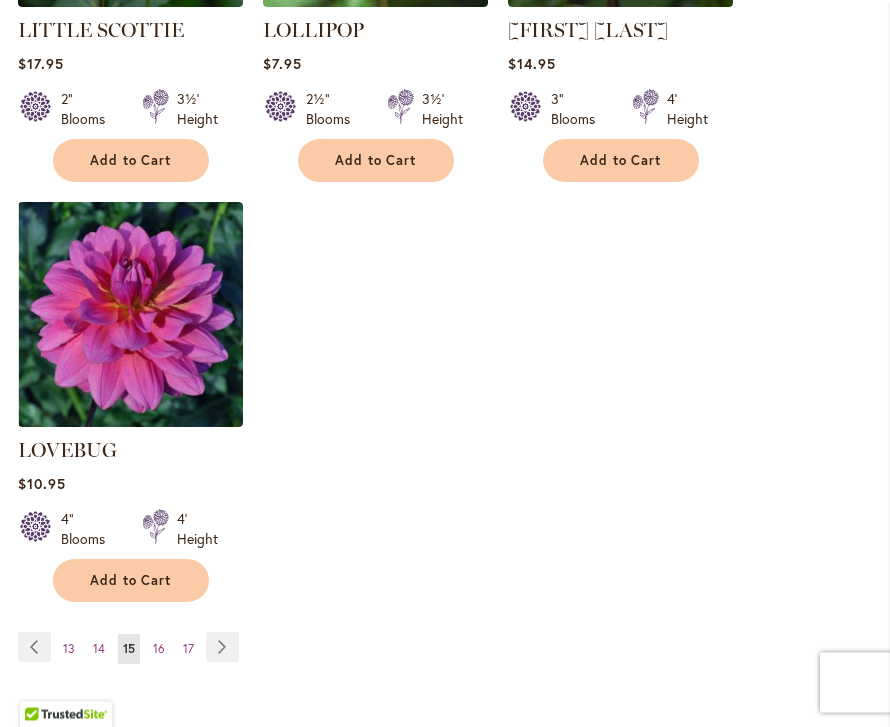 scroll, scrollTop: 2762, scrollLeft: 0, axis: vertical 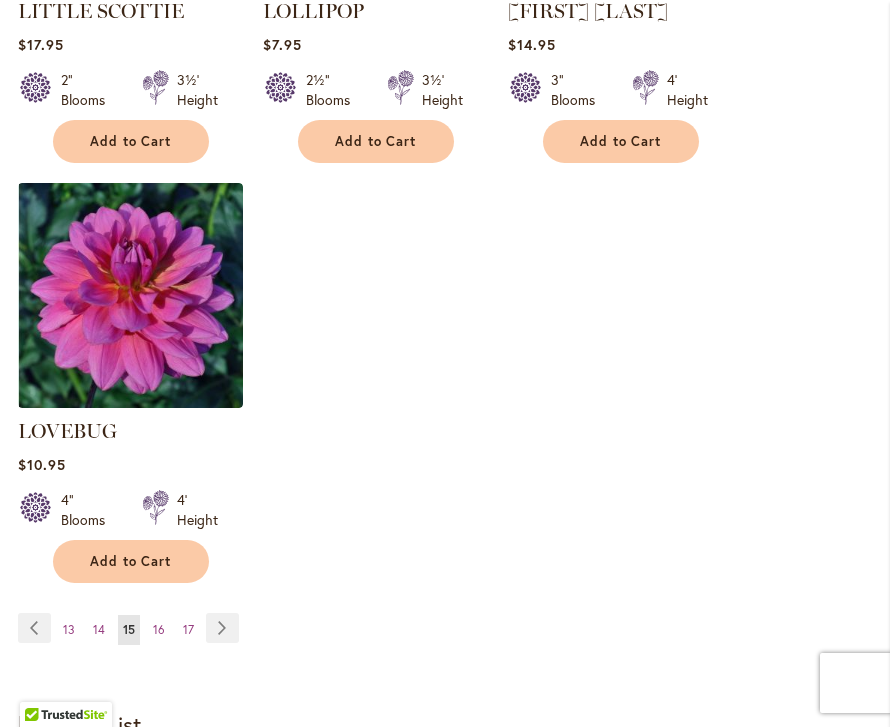 click on "Page
Next" at bounding box center (222, 628) 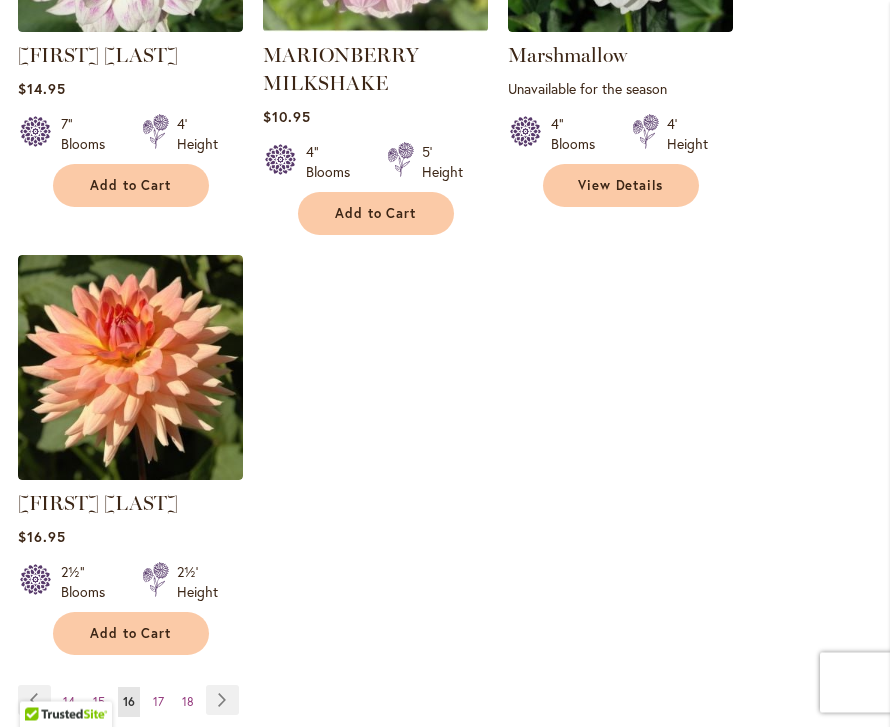 scroll, scrollTop: 2762, scrollLeft: 0, axis: vertical 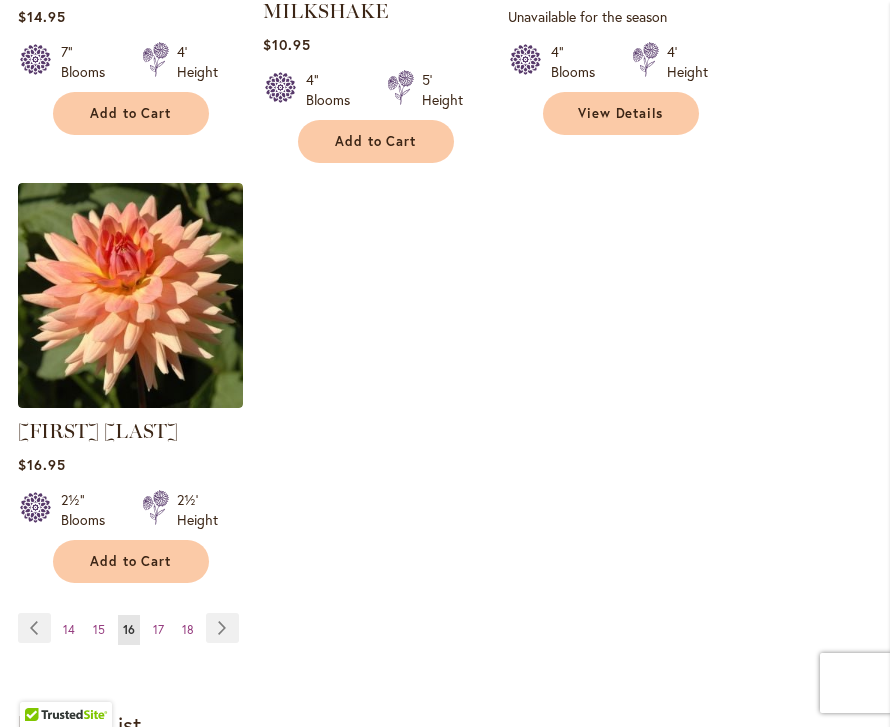 click on "Page
Next" at bounding box center (222, 628) 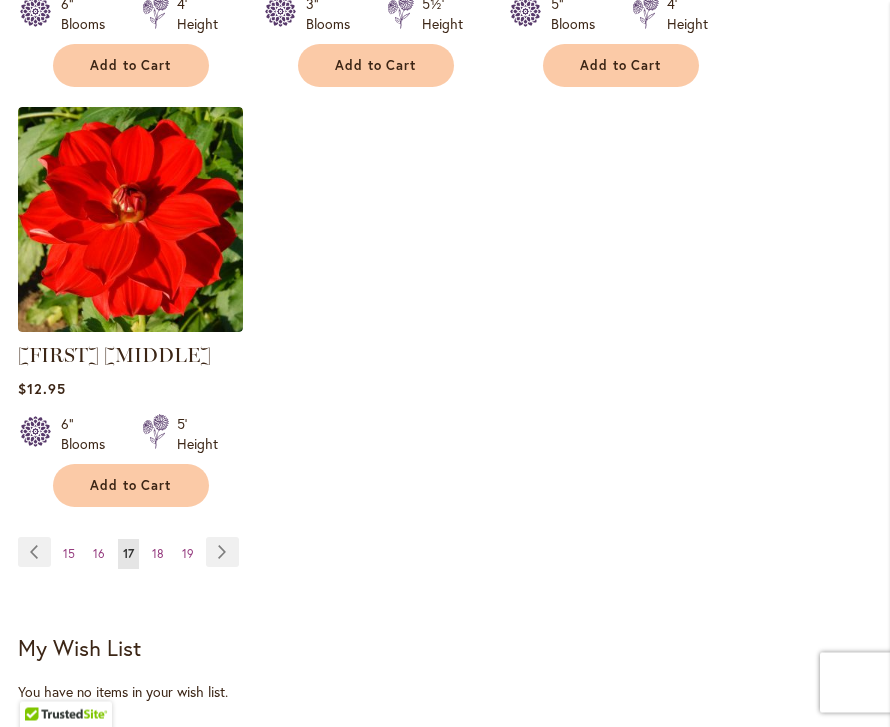scroll, scrollTop: 2840, scrollLeft: 0, axis: vertical 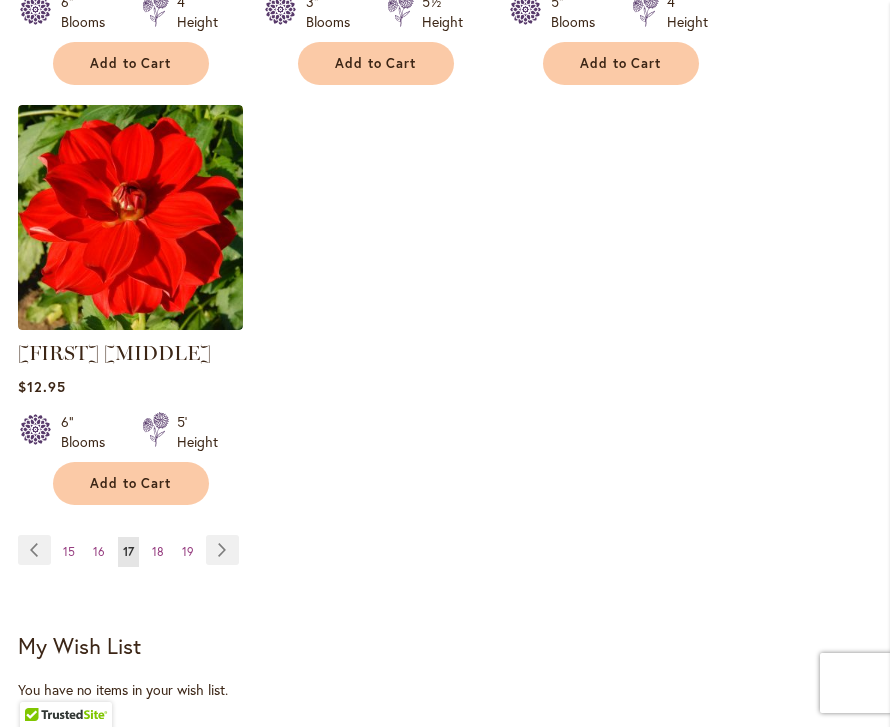 click on "Page
Next" at bounding box center (222, 550) 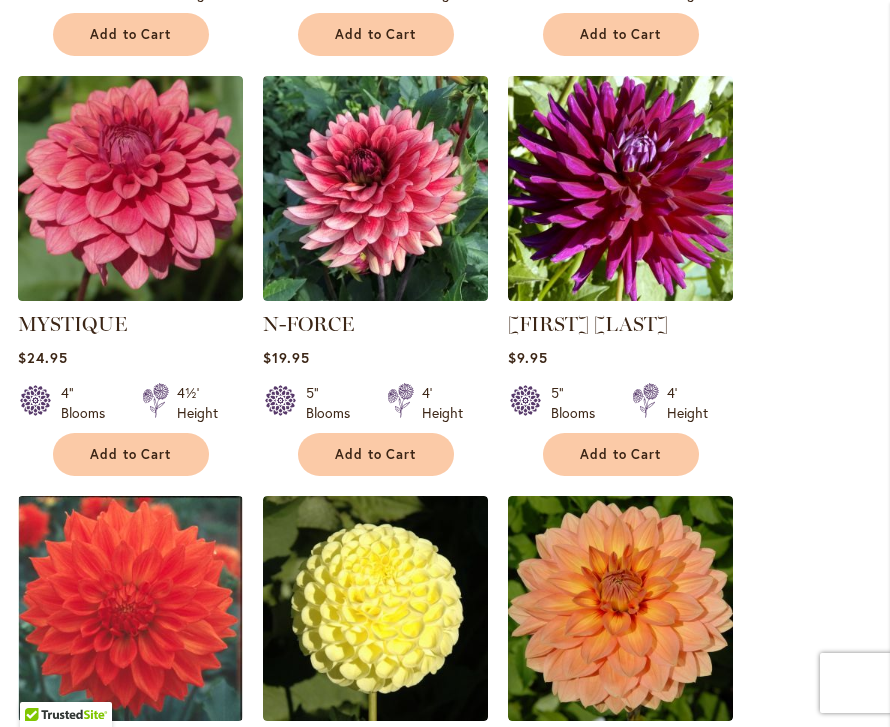 scroll, scrollTop: 1562, scrollLeft: 0, axis: vertical 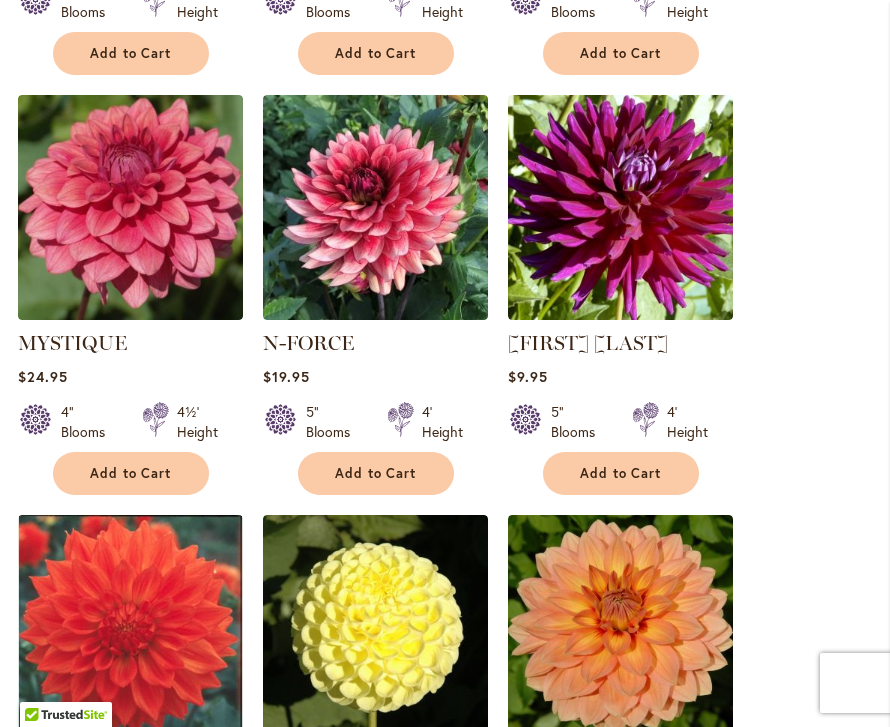 click at bounding box center [130, 207] 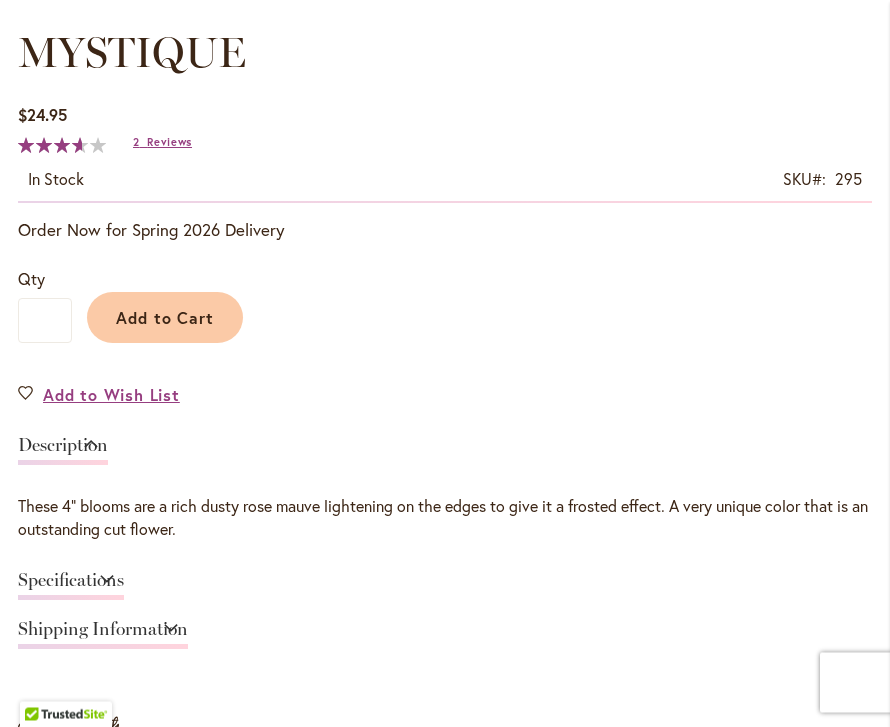 scroll, scrollTop: 1242, scrollLeft: 0, axis: vertical 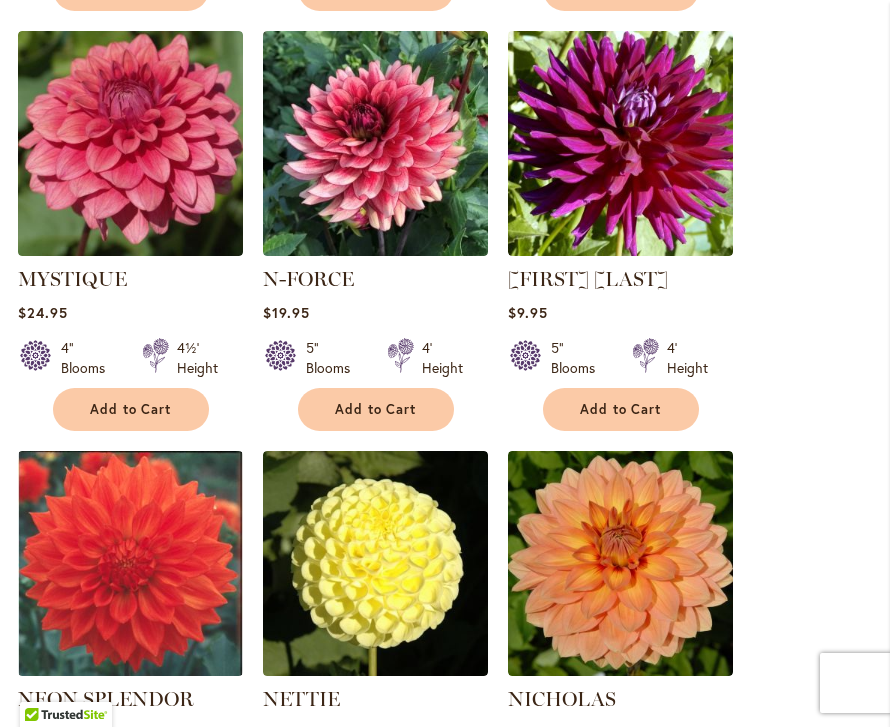 click at bounding box center (375, 143) 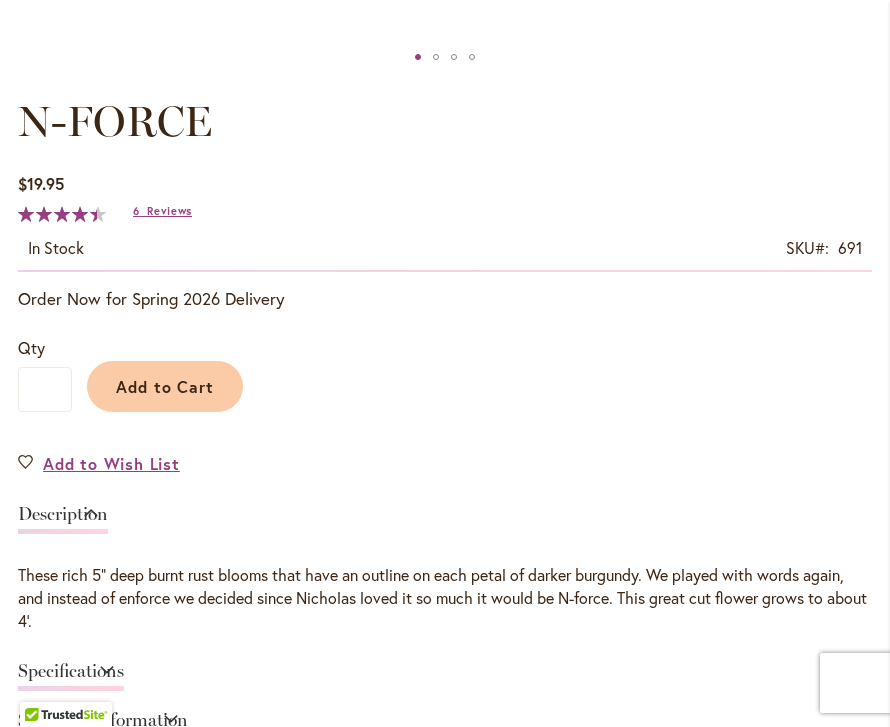 scroll, scrollTop: 1110, scrollLeft: 0, axis: vertical 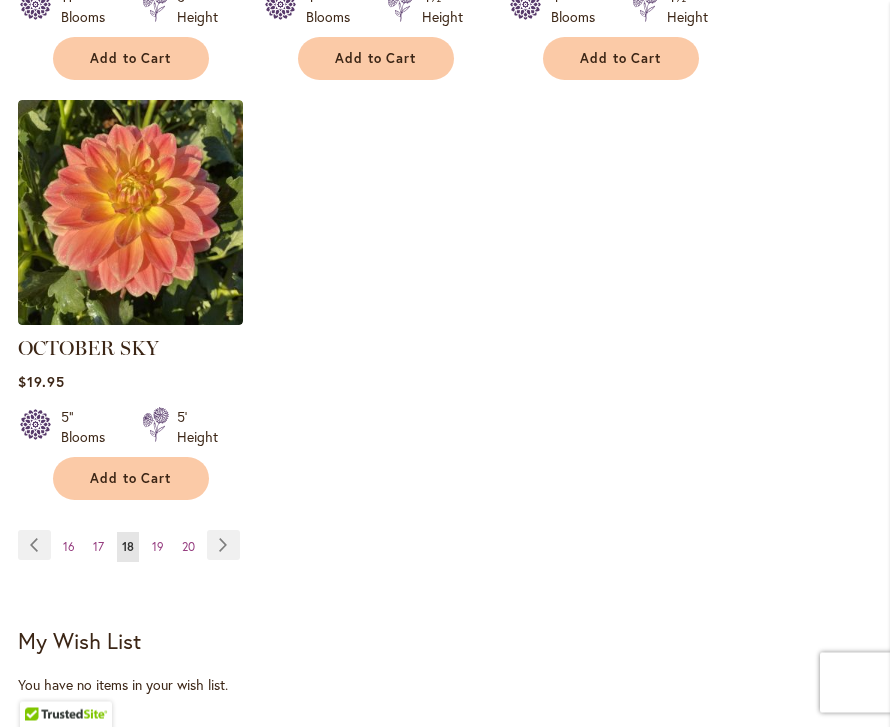click on "Page
Next" at bounding box center [223, 546] 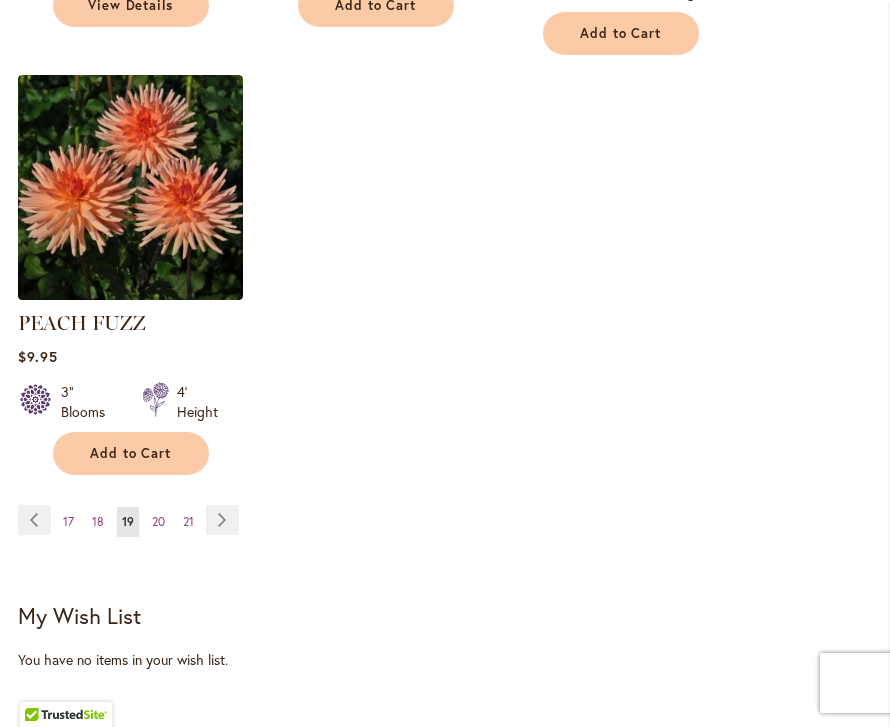 scroll, scrollTop: 2876, scrollLeft: 0, axis: vertical 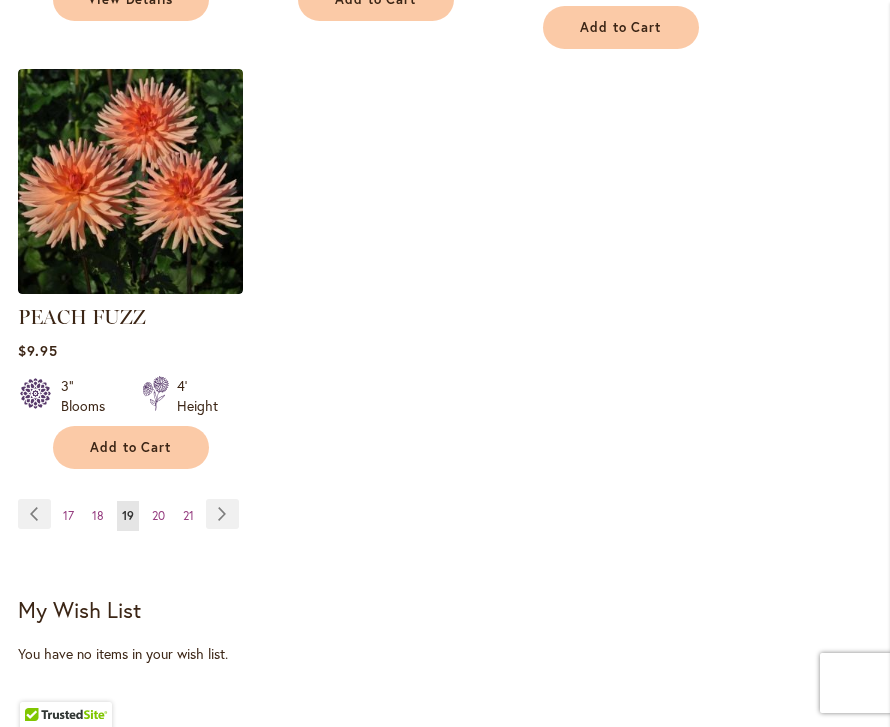 click on "Page
Next" at bounding box center [222, 514] 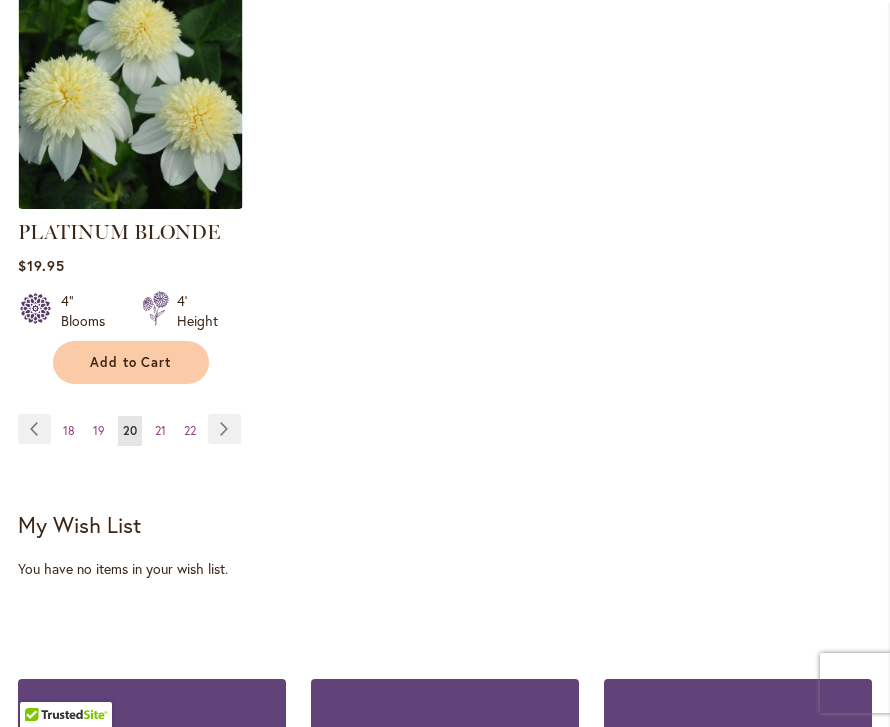 scroll, scrollTop: 3079, scrollLeft: 0, axis: vertical 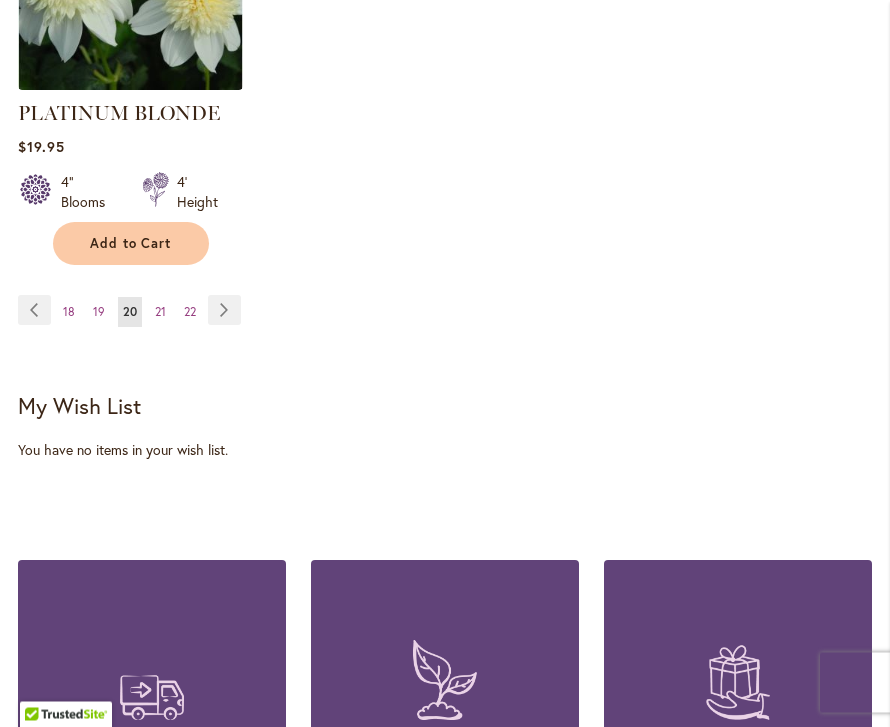 click on "Page
Next" at bounding box center [224, 311] 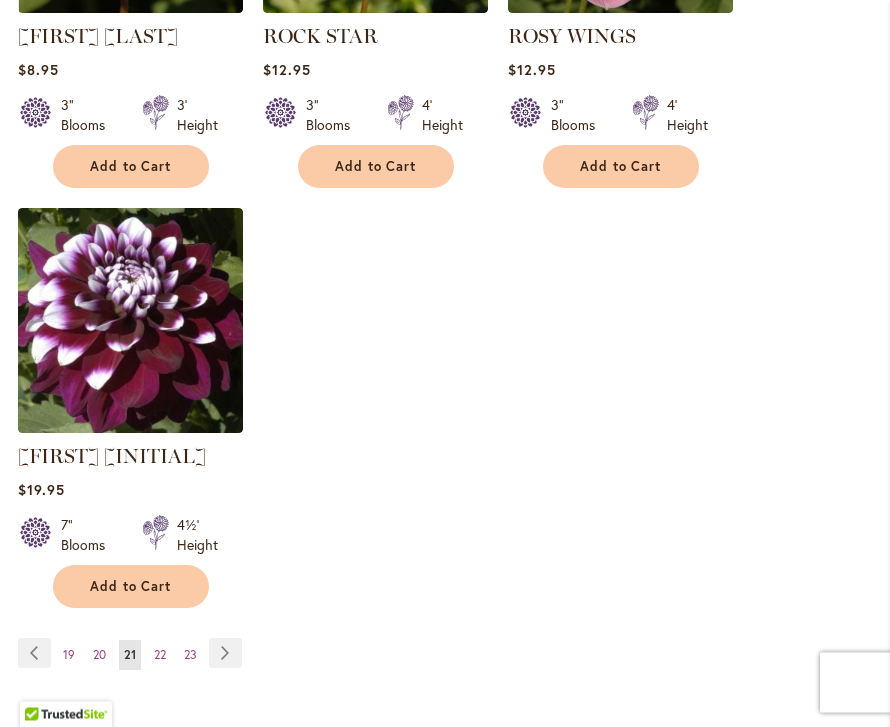 scroll, scrollTop: 2737, scrollLeft: 0, axis: vertical 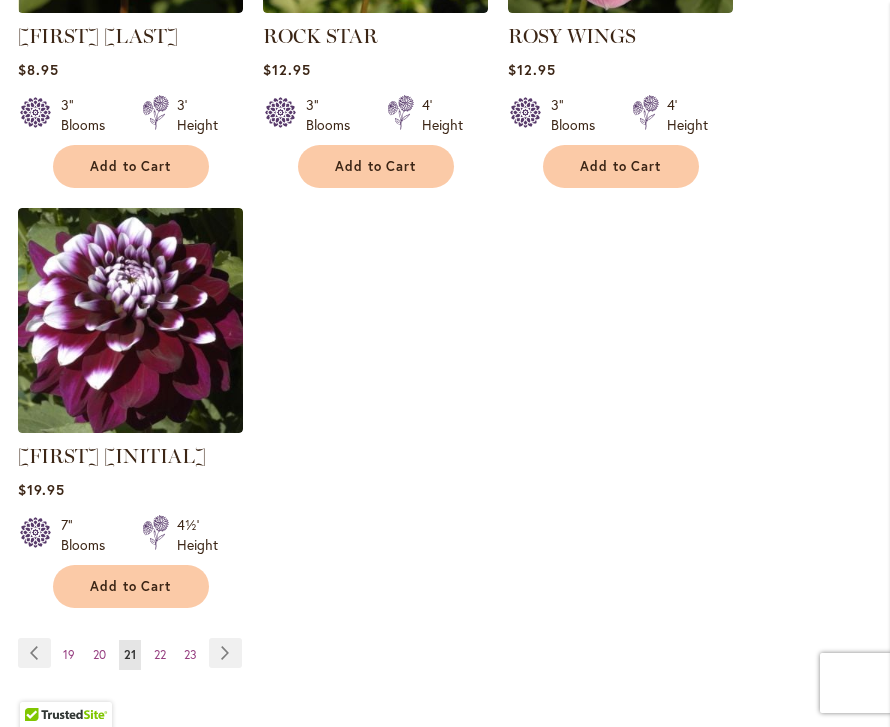 click on "Page
Next" at bounding box center [225, 653] 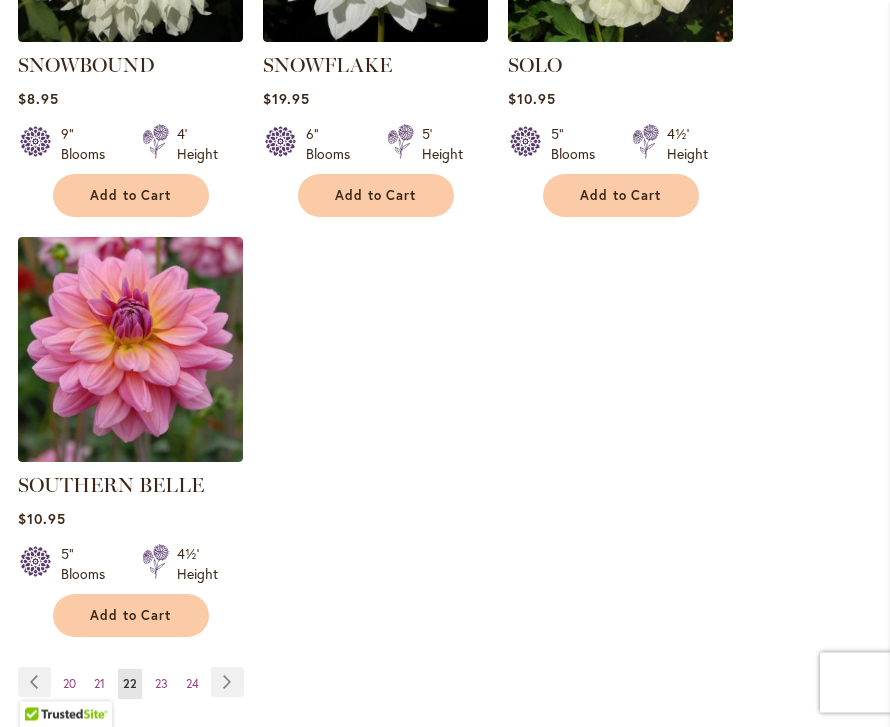 scroll, scrollTop: 2696, scrollLeft: 0, axis: vertical 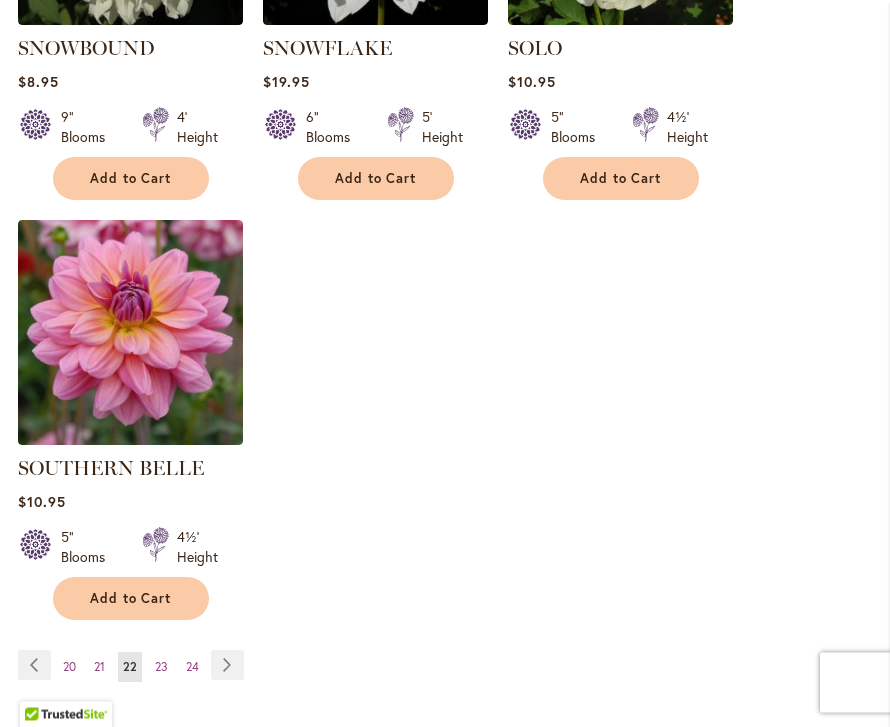 click on "Page
Next" at bounding box center [227, 666] 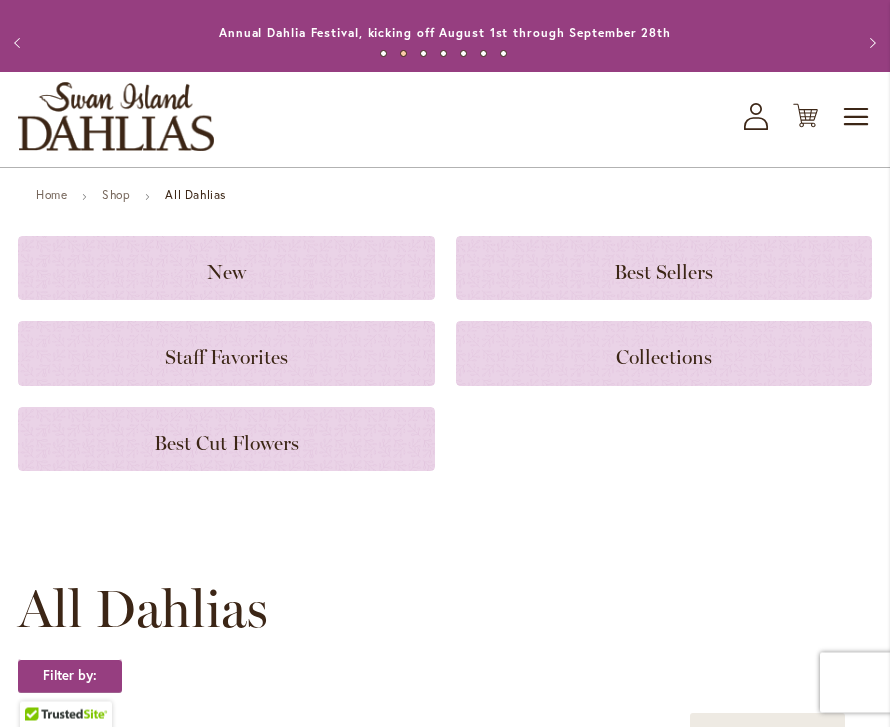 scroll, scrollTop: 0, scrollLeft: 0, axis: both 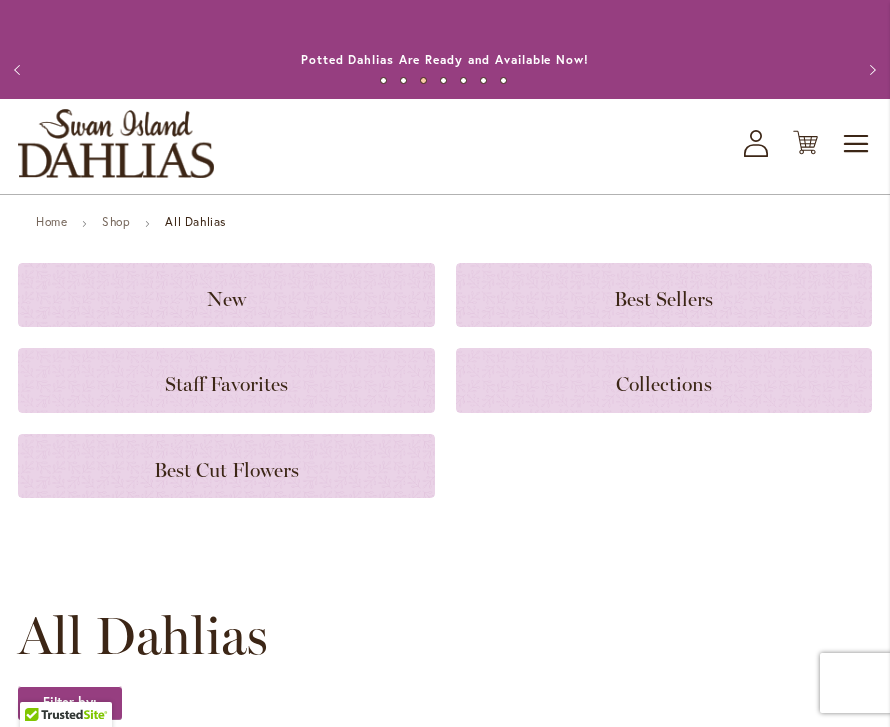 click on "Toggle Nav" at bounding box center [857, 144] 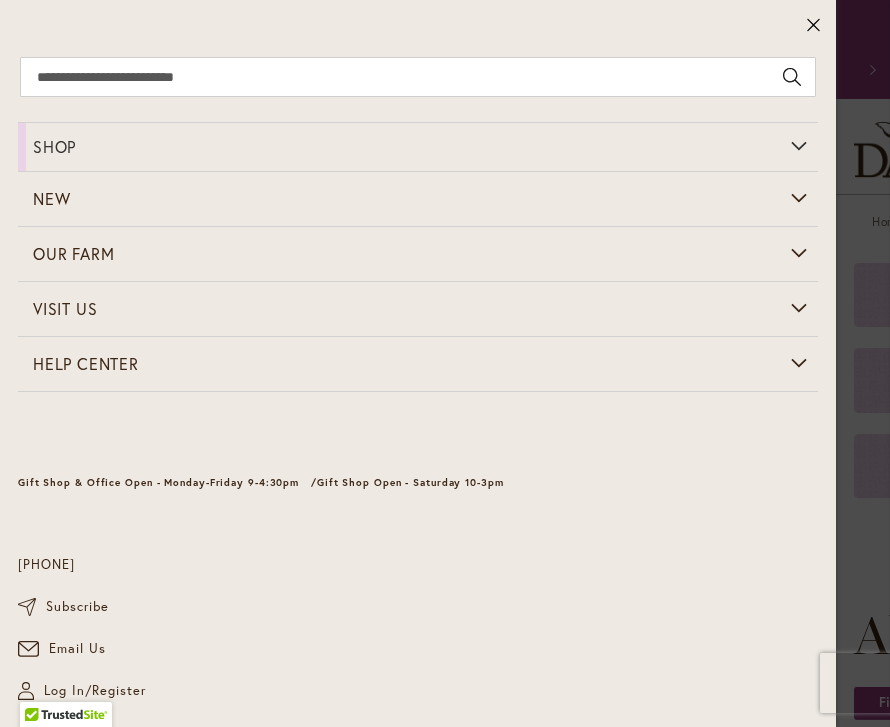 click on "Toggle Nav" at bounding box center [1693, 144] 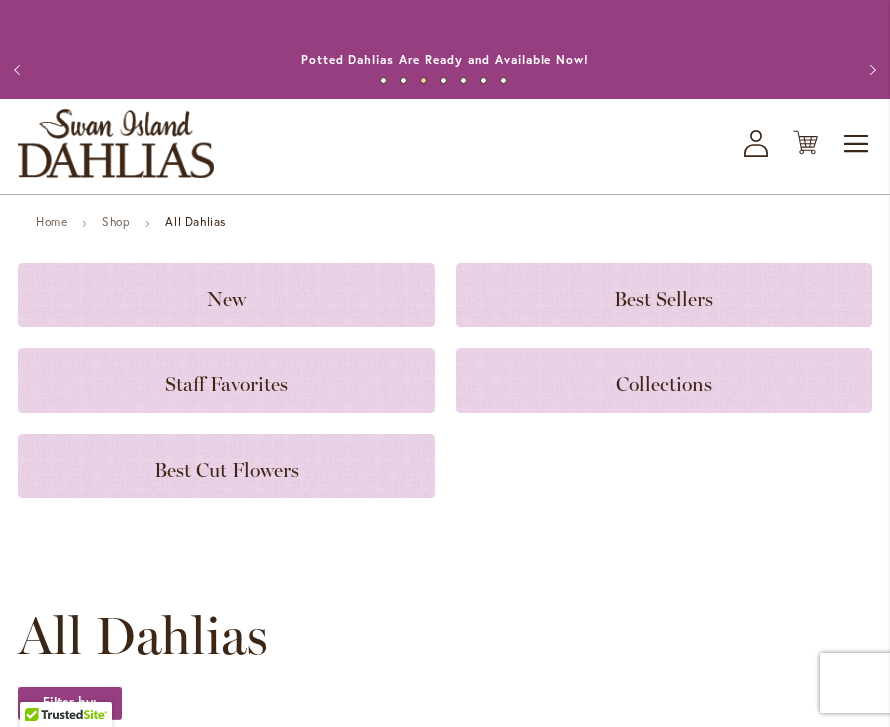 click on "Collections" 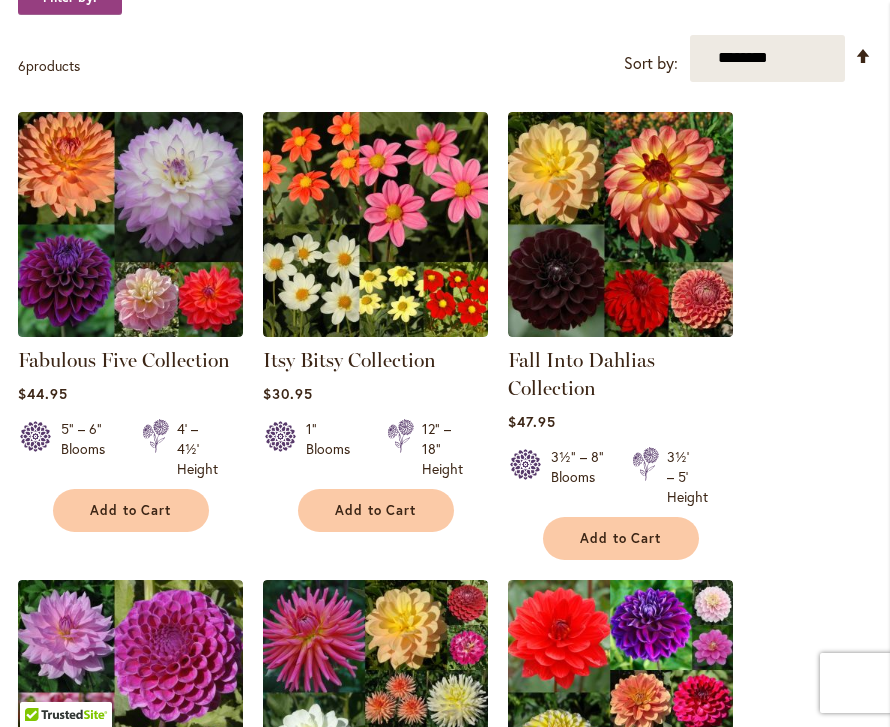 scroll, scrollTop: 0, scrollLeft: 0, axis: both 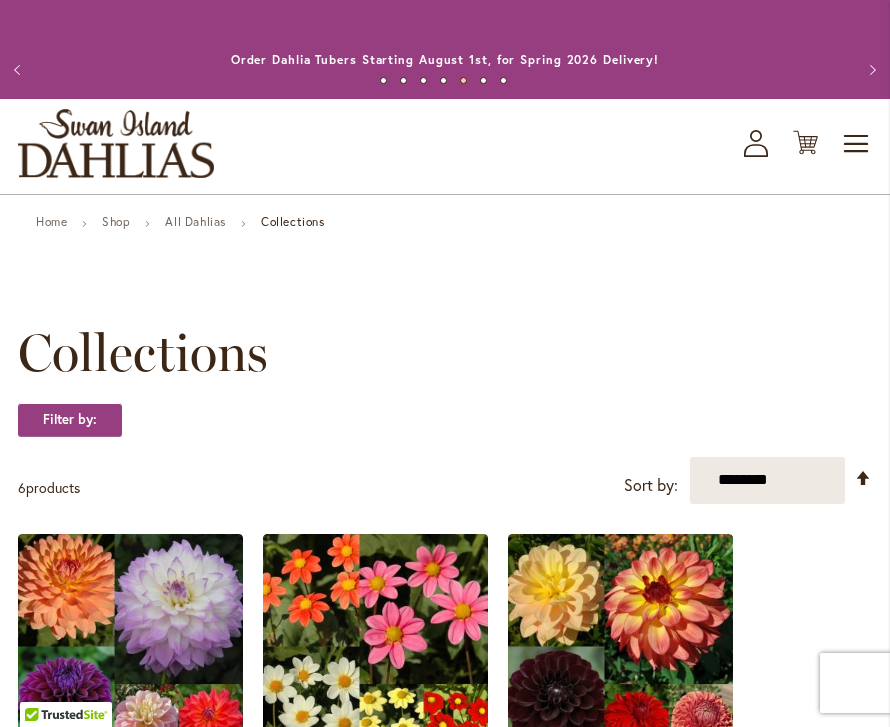 click on "Toggle Nav" at bounding box center (857, 144) 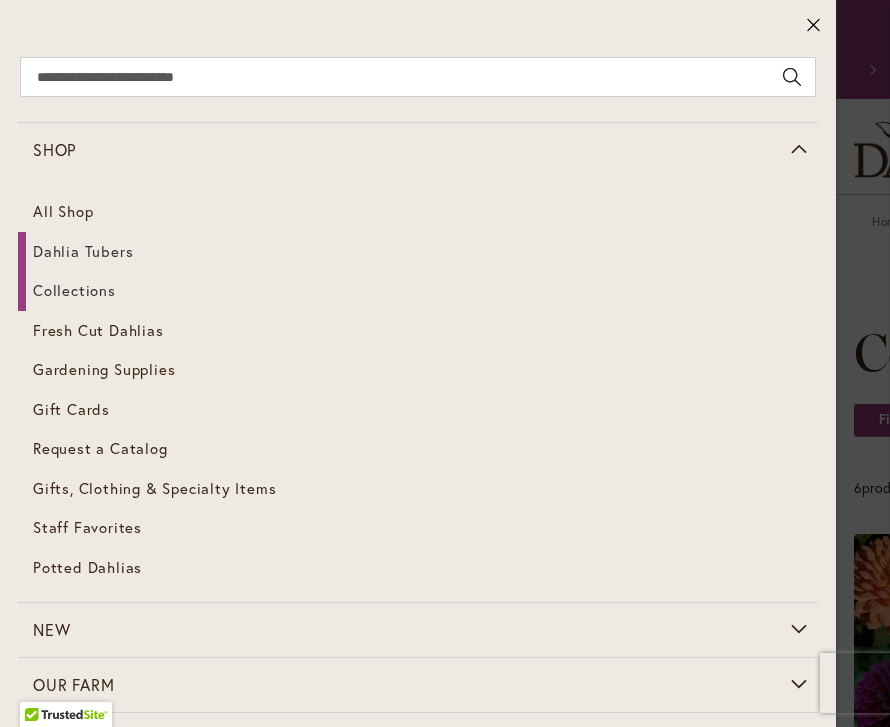 click on "Dahlia Tubers" at bounding box center [418, 252] 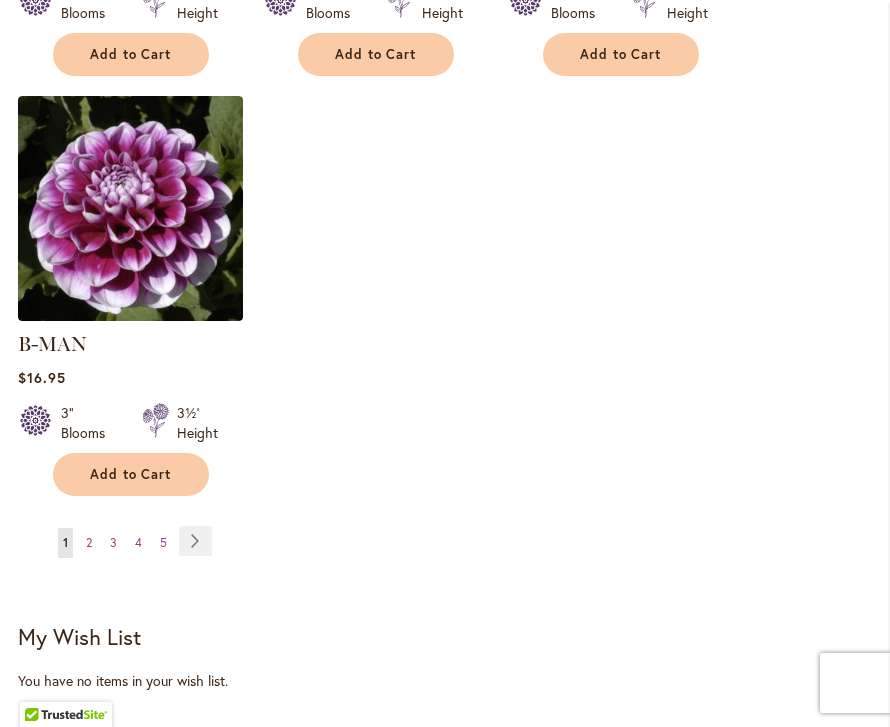 scroll, scrollTop: 2820, scrollLeft: 0, axis: vertical 